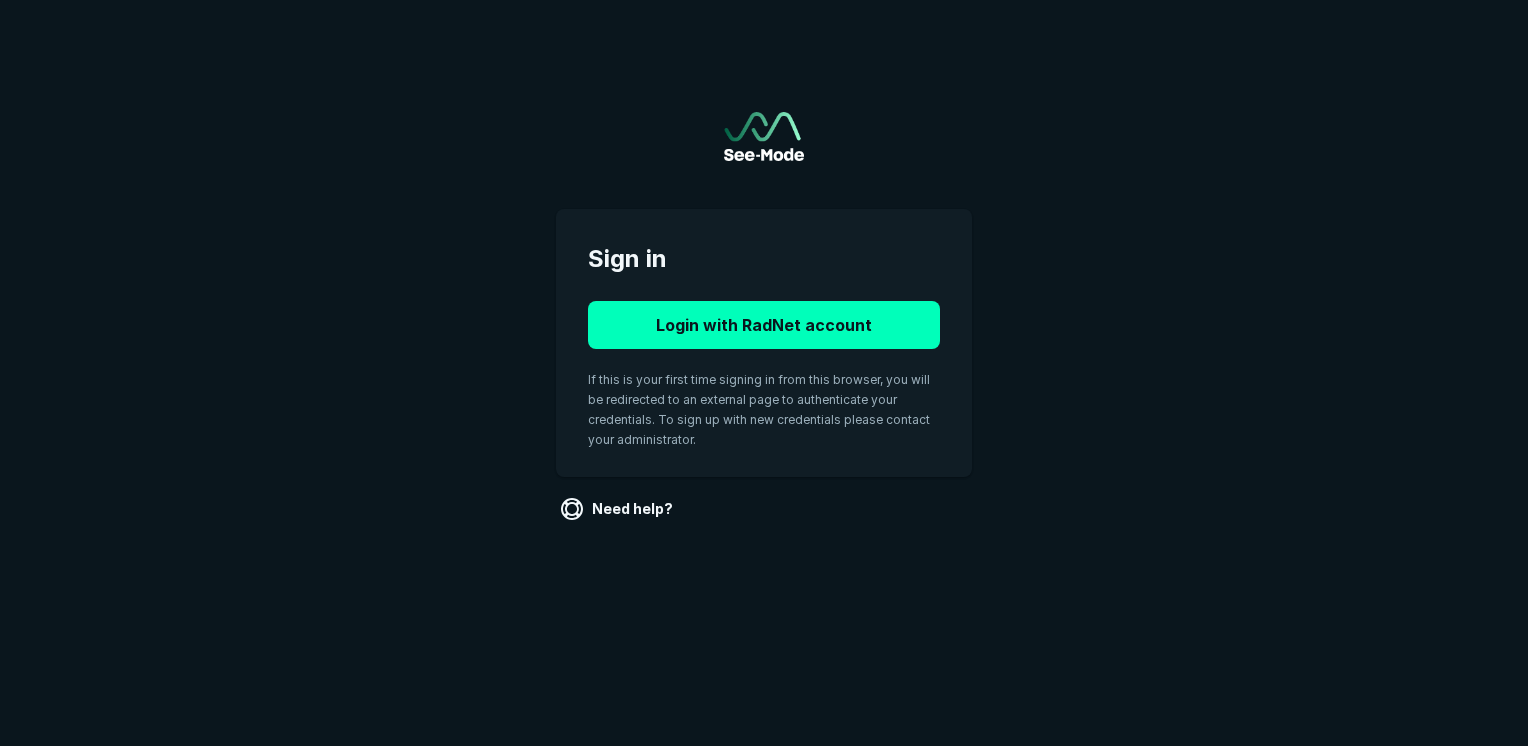 scroll, scrollTop: 0, scrollLeft: 0, axis: both 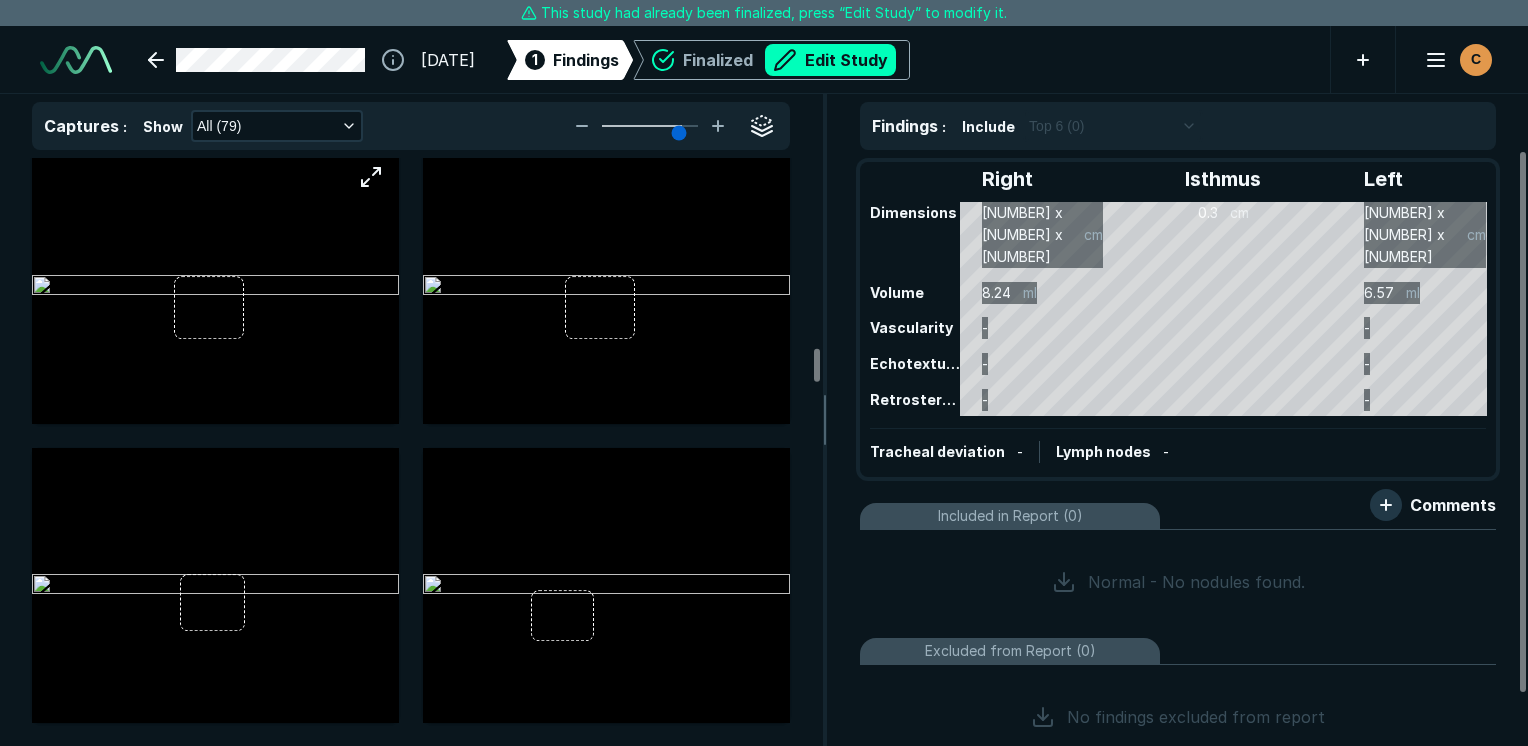 click at bounding box center (215, 287) 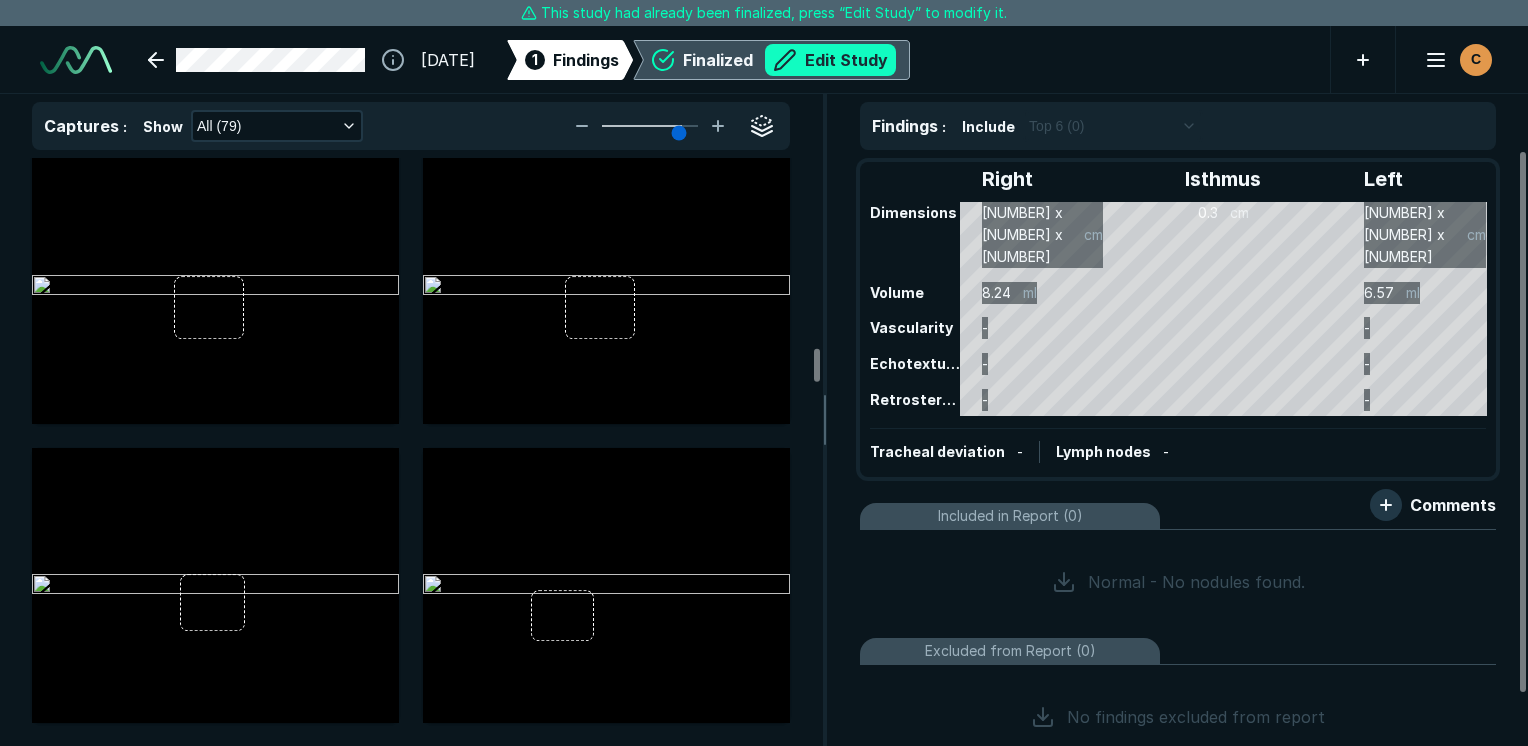 click on "Edit Study" at bounding box center (830, 60) 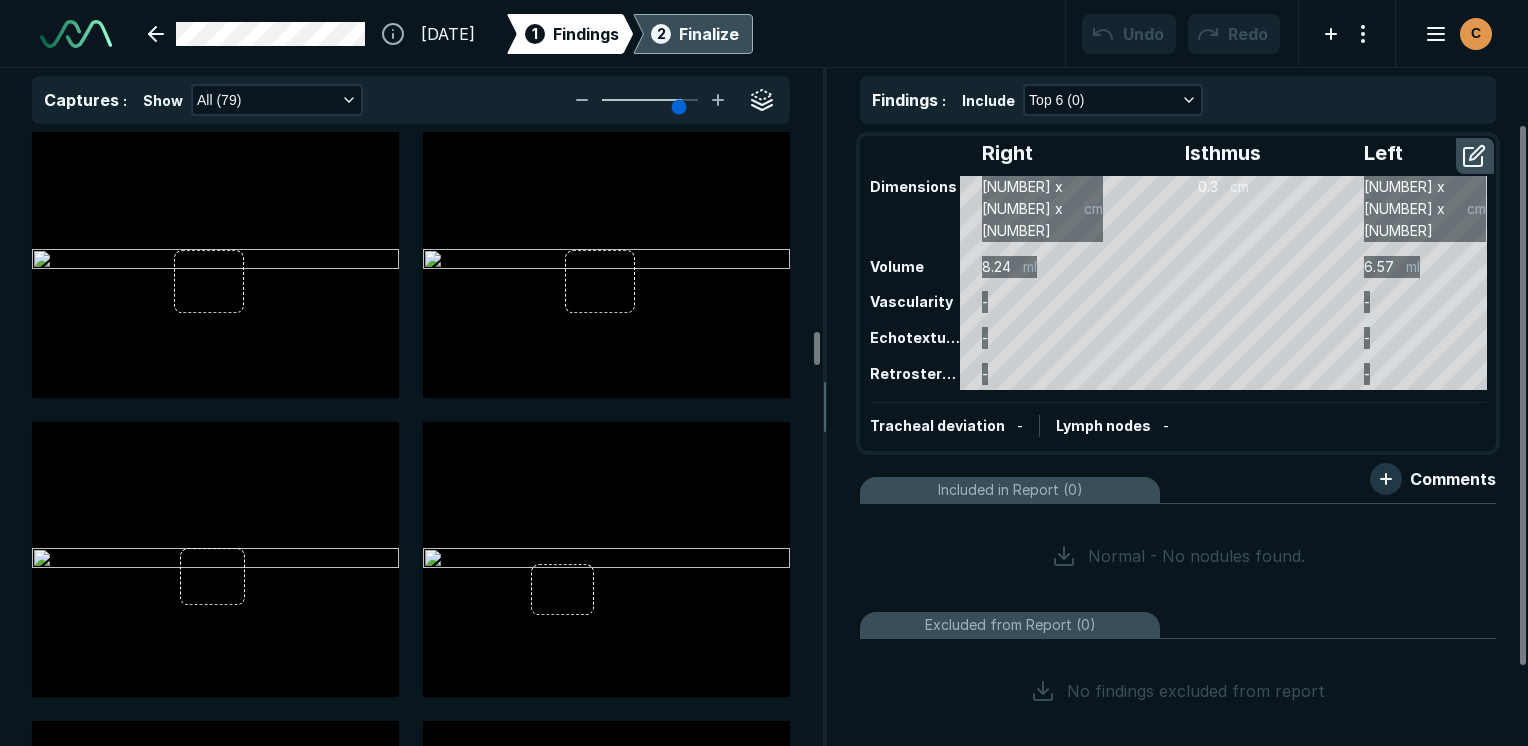 scroll, scrollTop: 5115, scrollLeft: 5949, axis: both 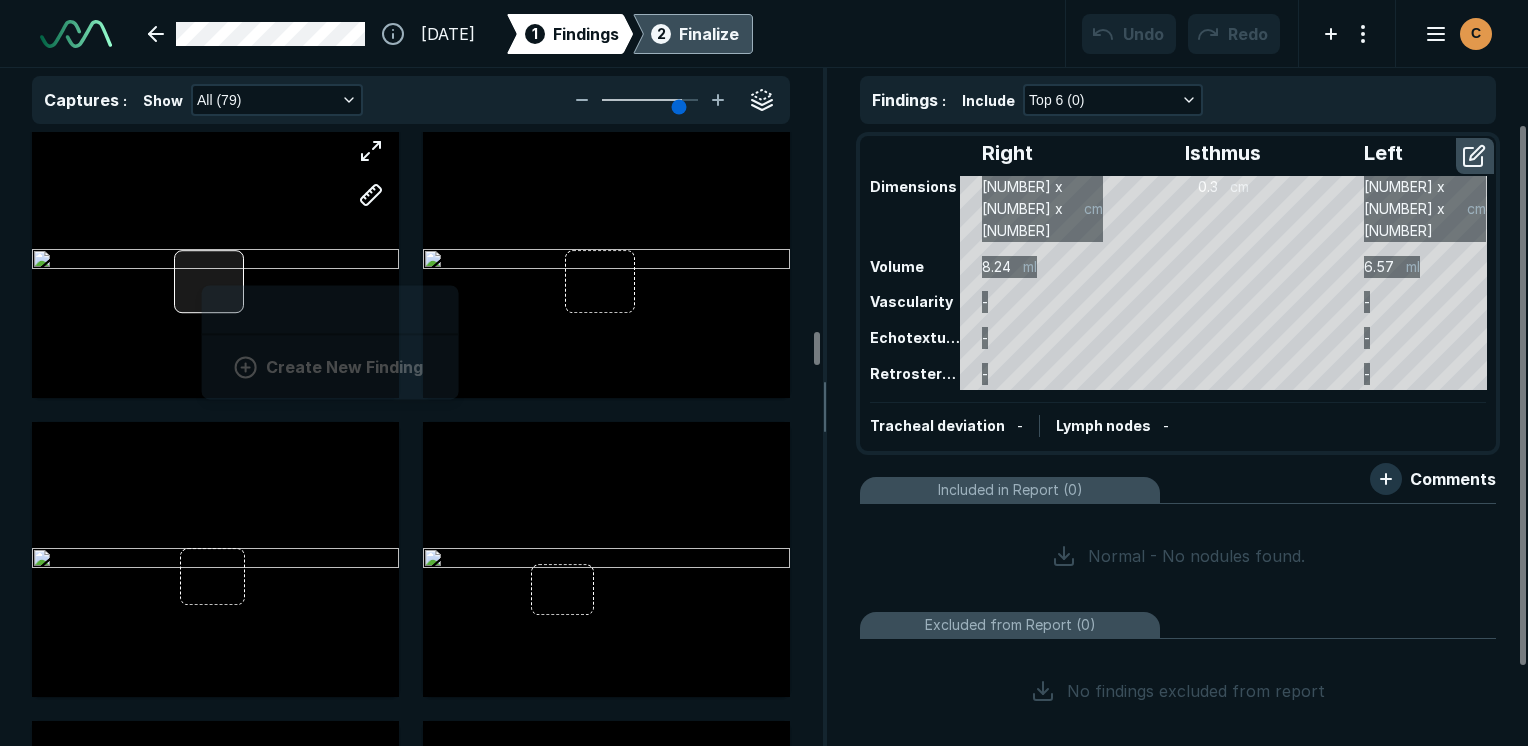 click on "Create New Finding" at bounding box center (215, 260) 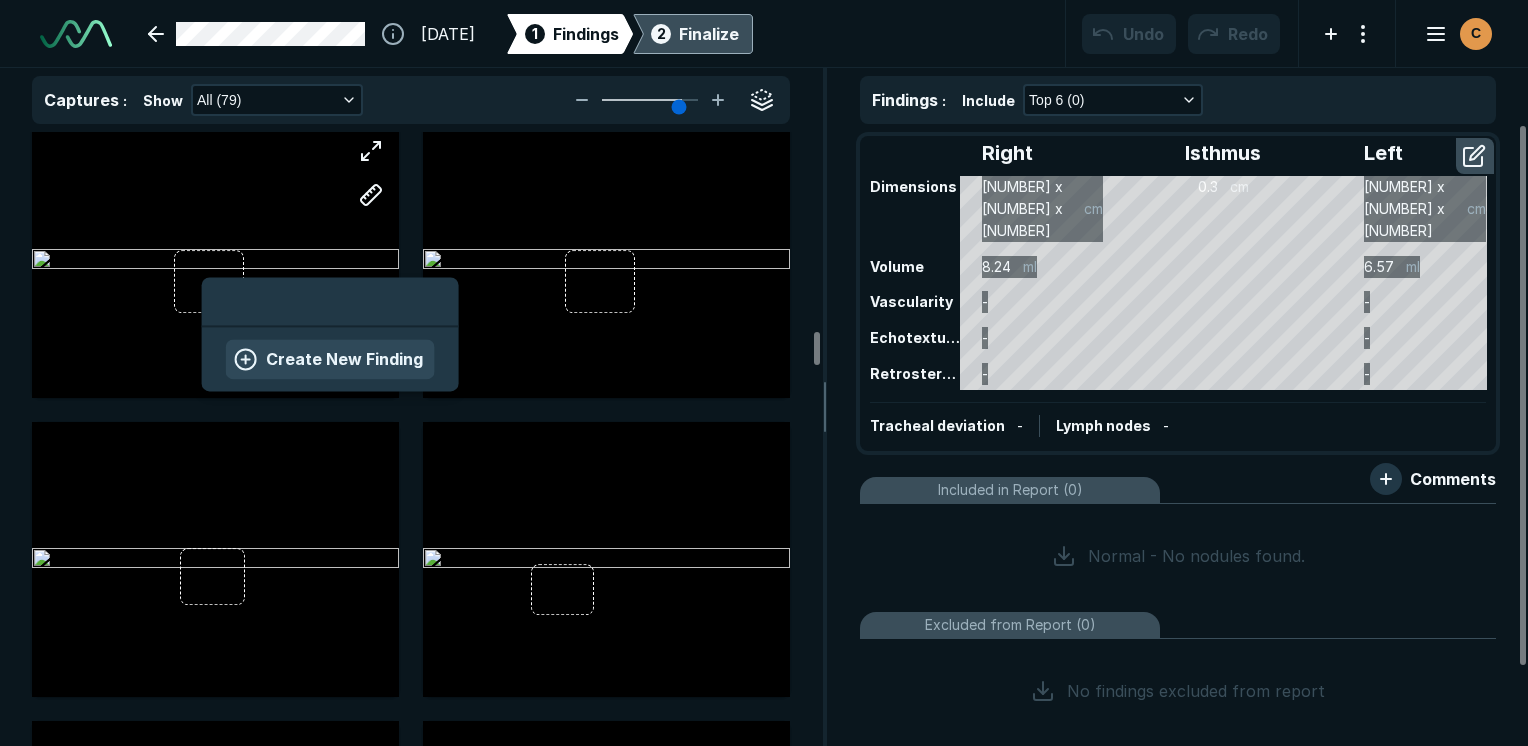 click on "Create New Finding" at bounding box center [330, 359] 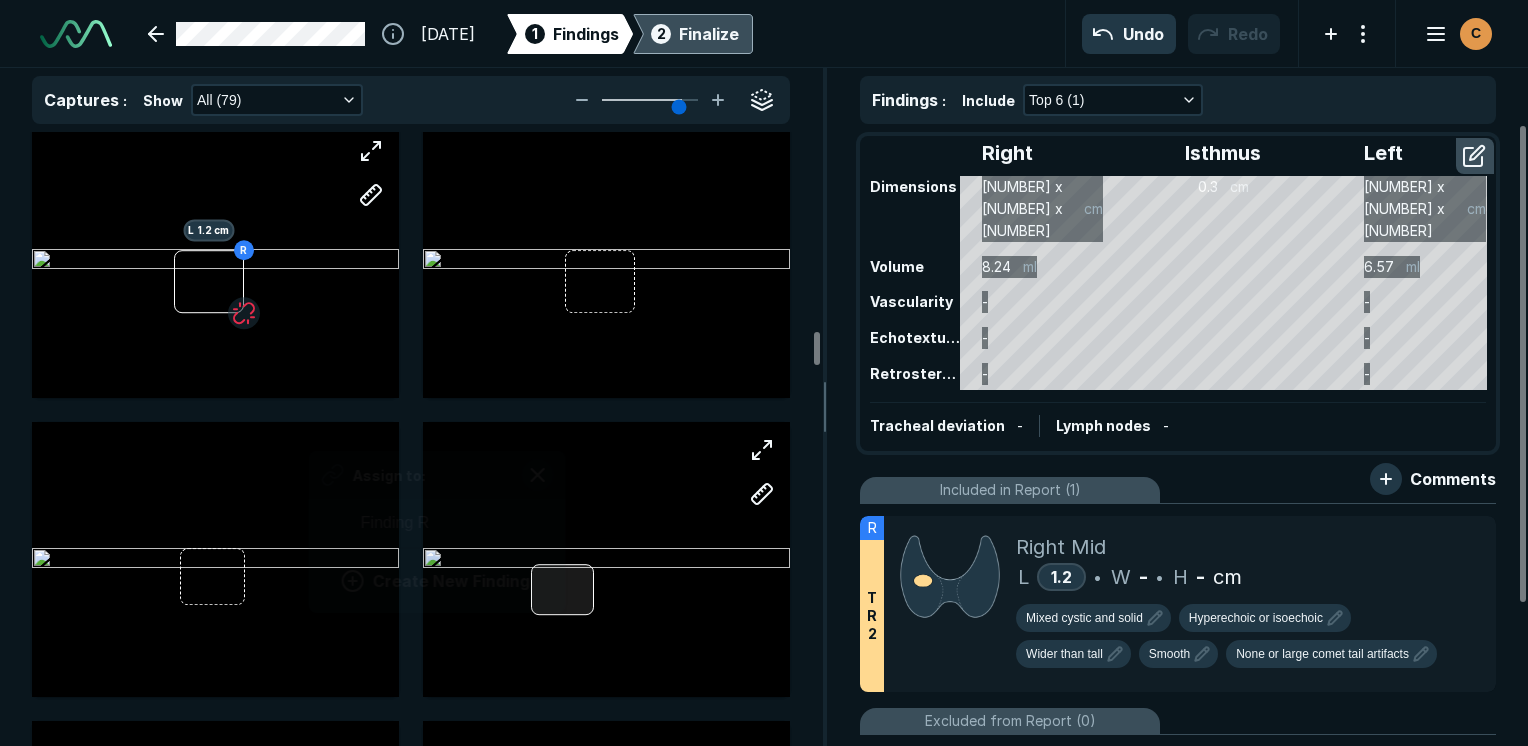 click at bounding box center [562, 590] 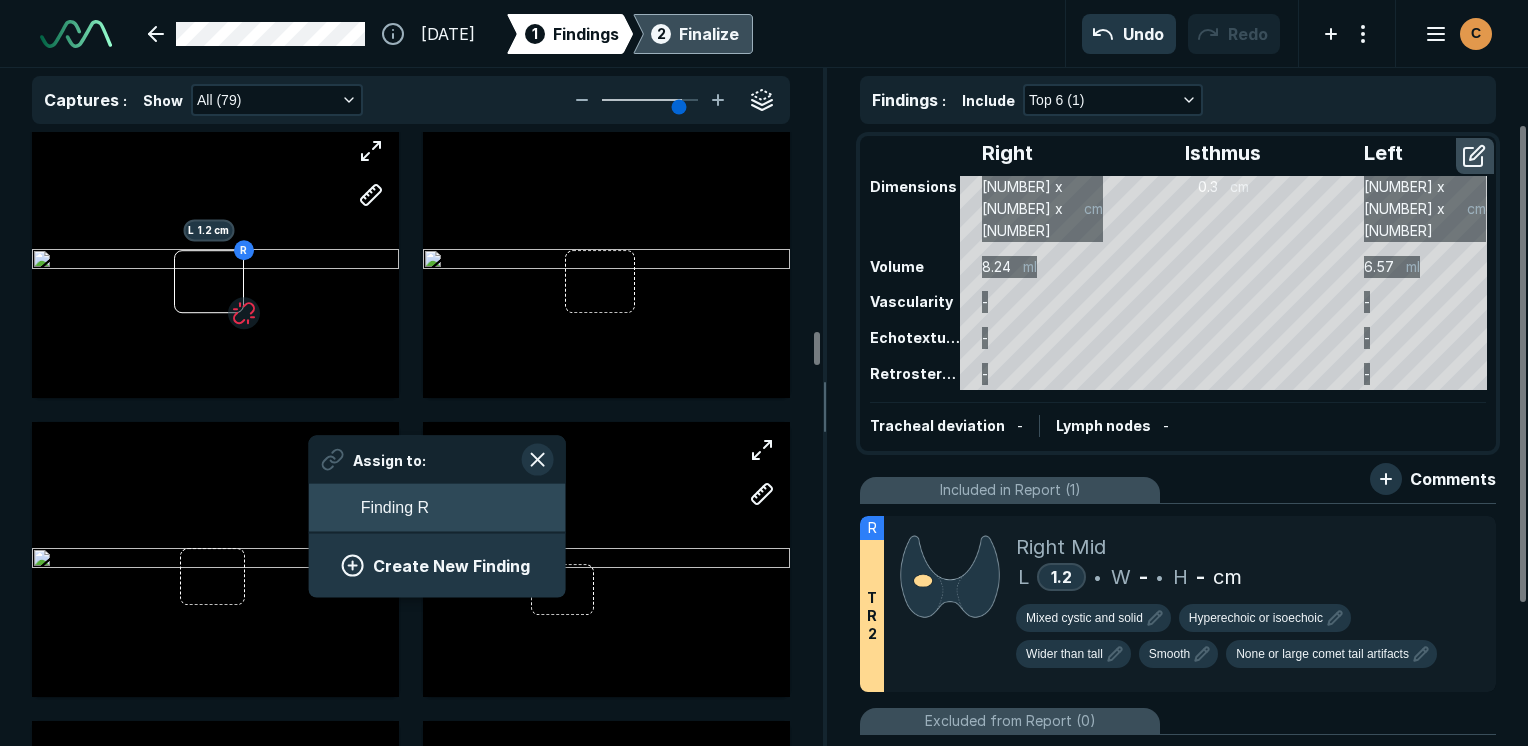 click on "Finding R" at bounding box center (395, 508) 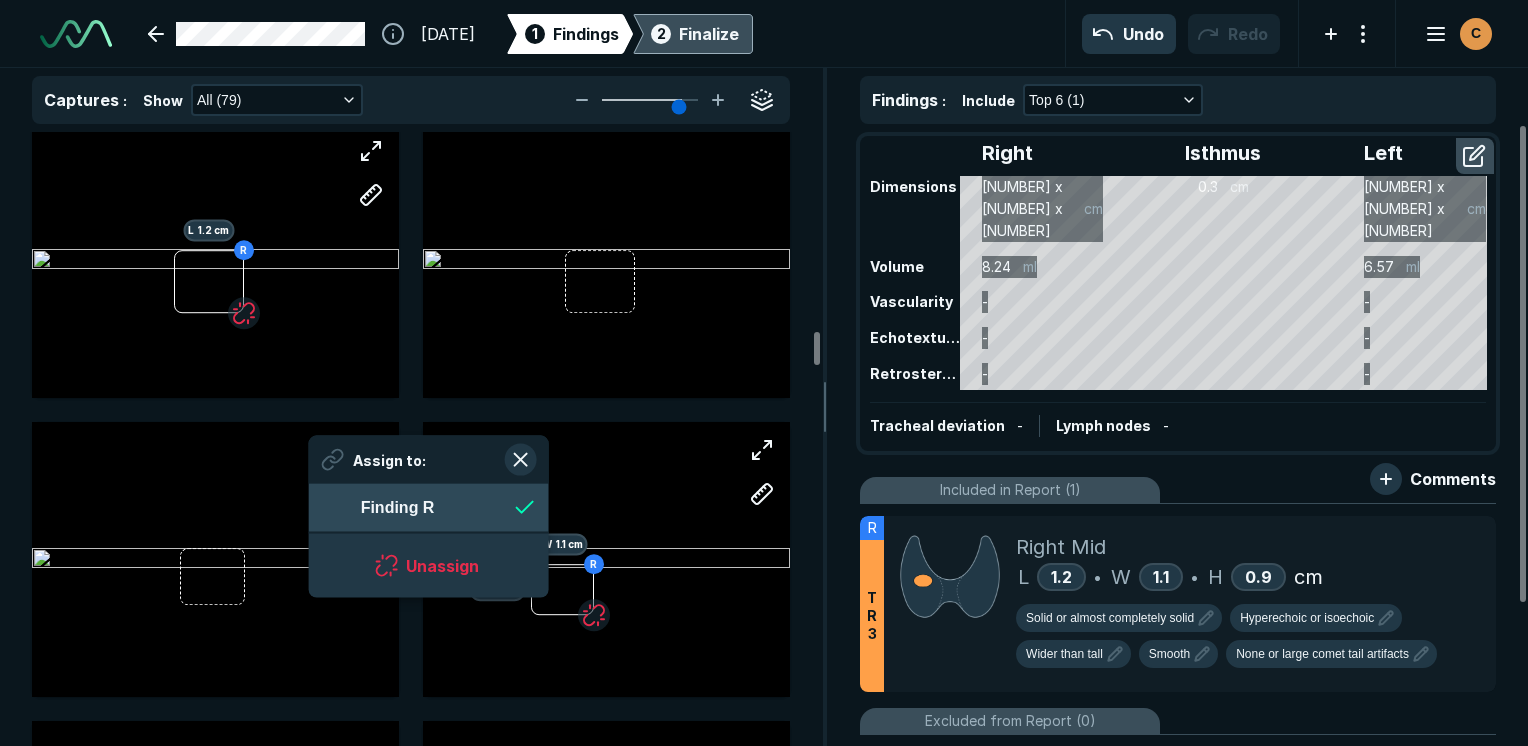 scroll, scrollTop: 2742, scrollLeft: 3649, axis: both 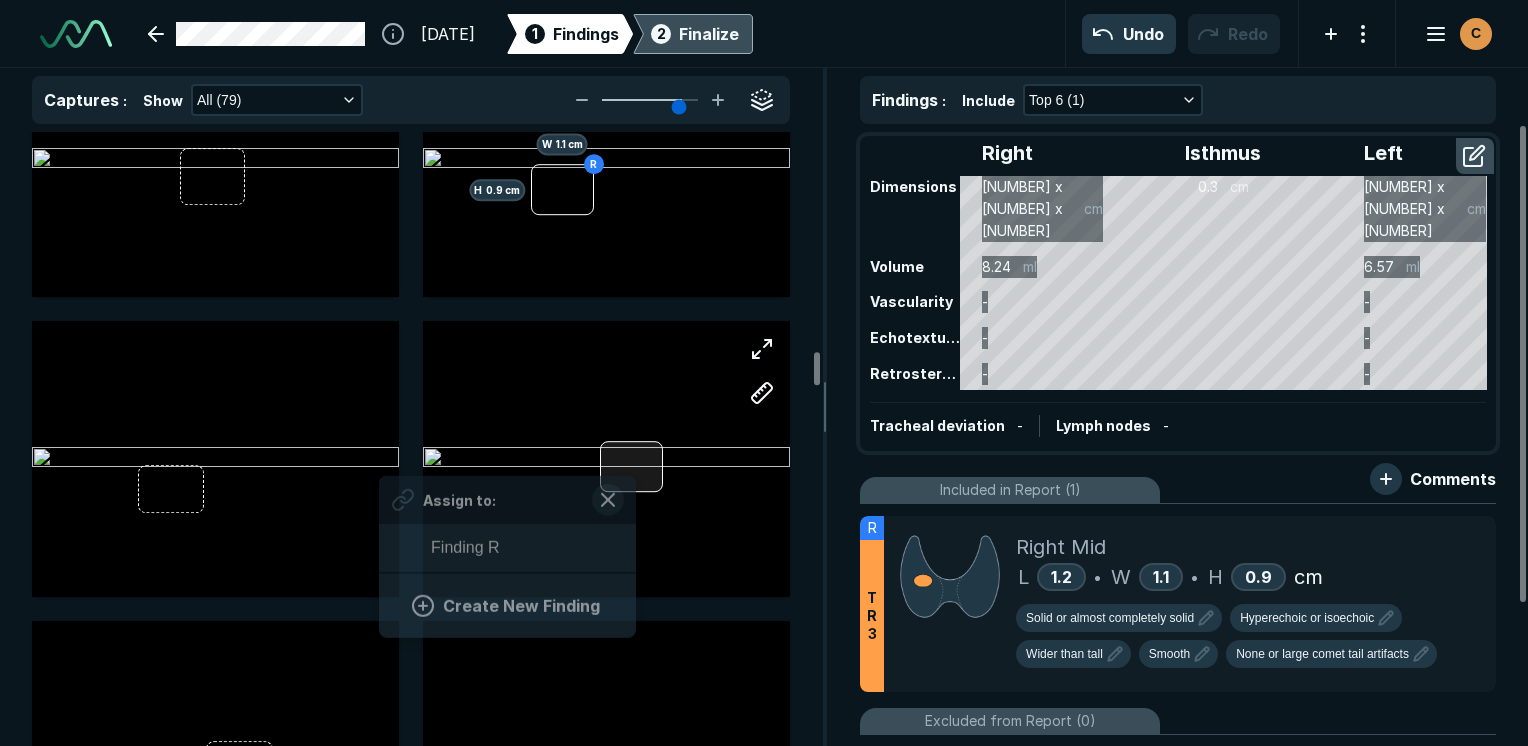 click at bounding box center [632, 466] 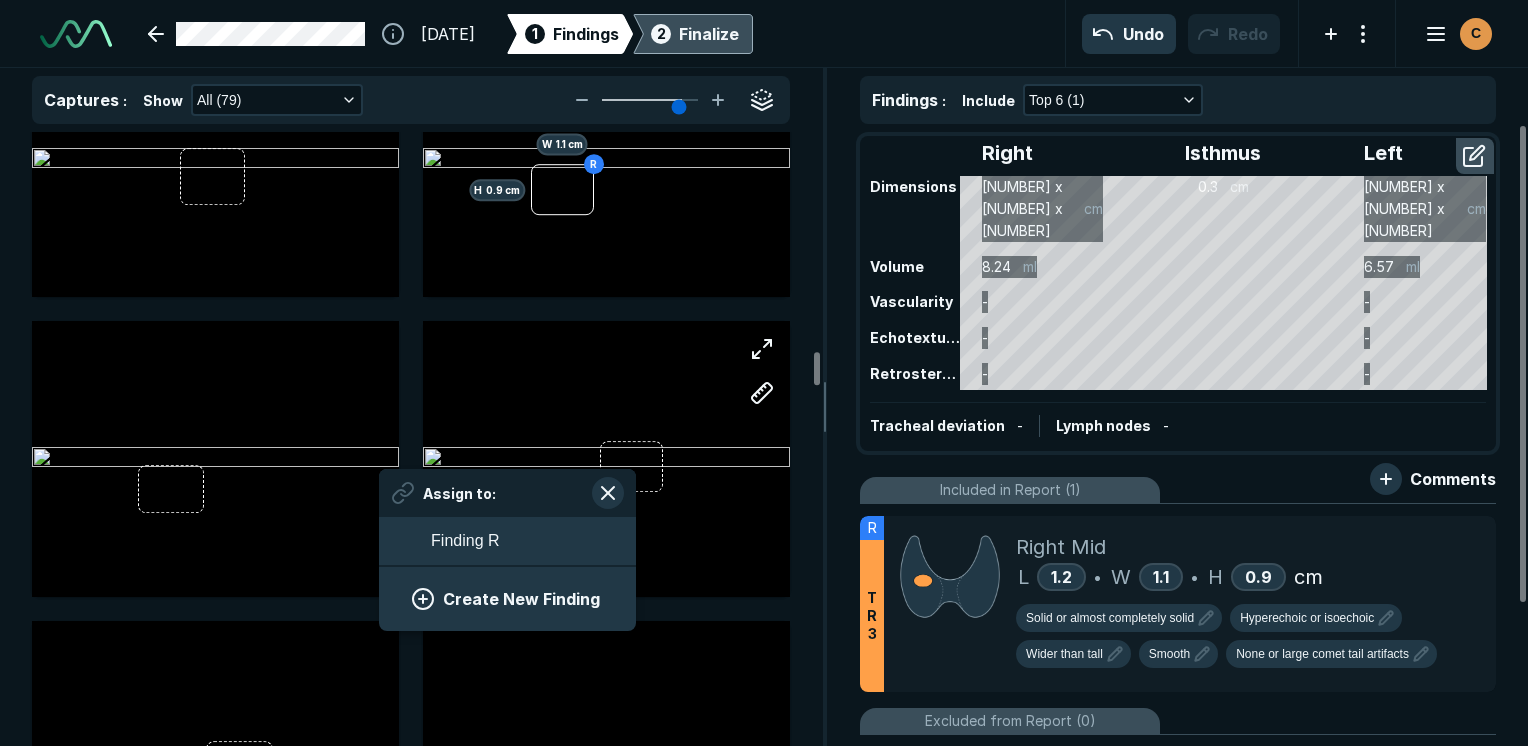 click on "Create New Finding" at bounding box center [507, 599] 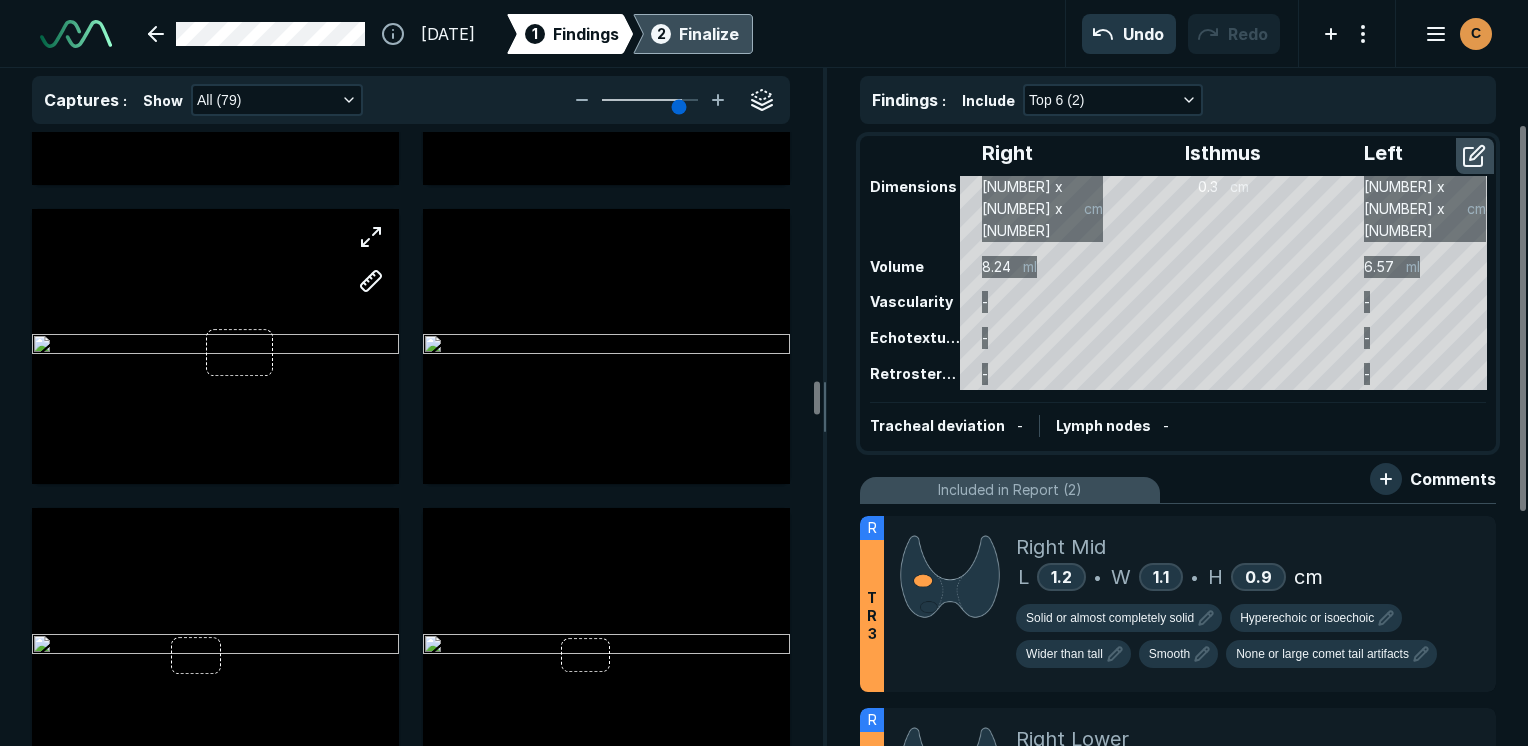scroll, scrollTop: 4900, scrollLeft: 0, axis: vertical 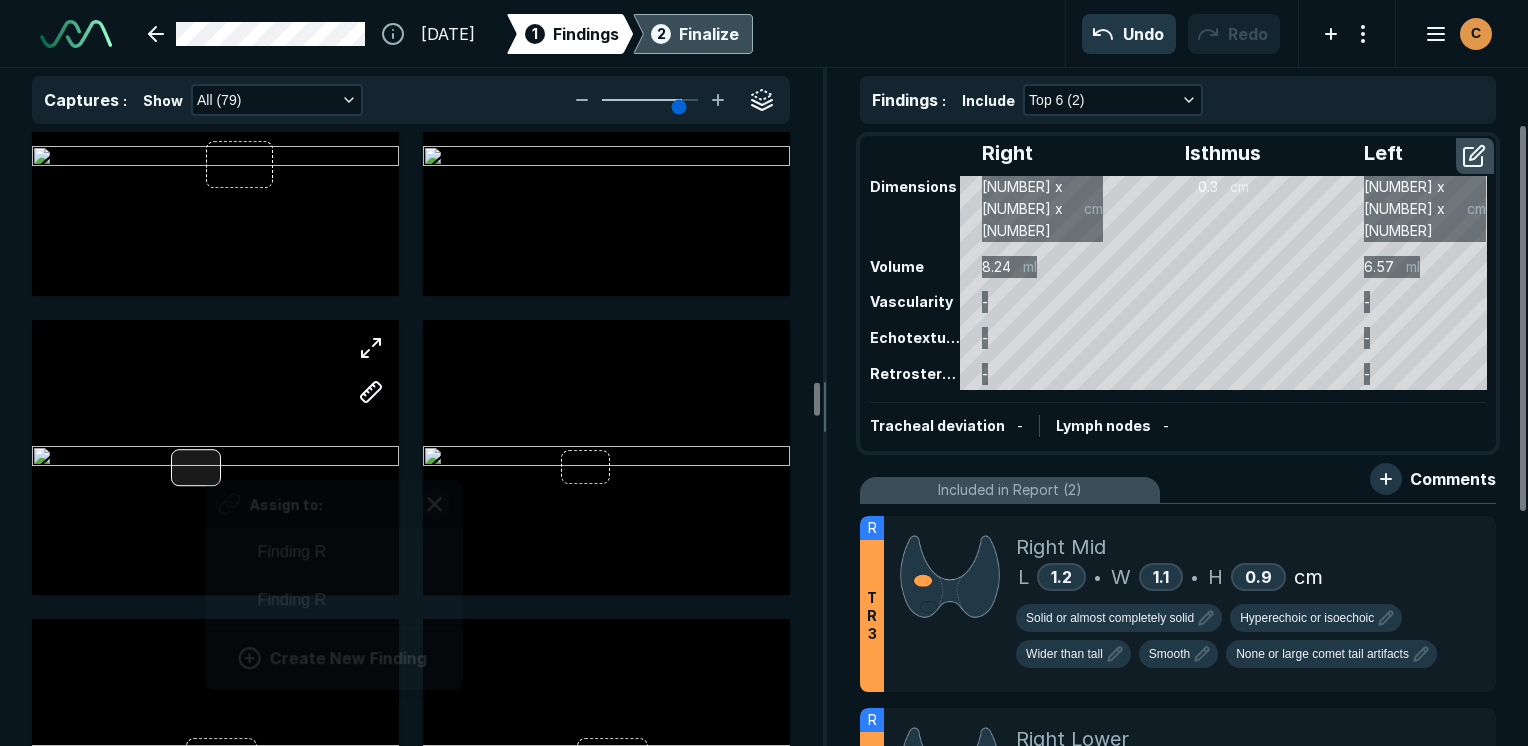 click on "Assign to: Finding R Finding R Create New Finding" at bounding box center [215, 457] 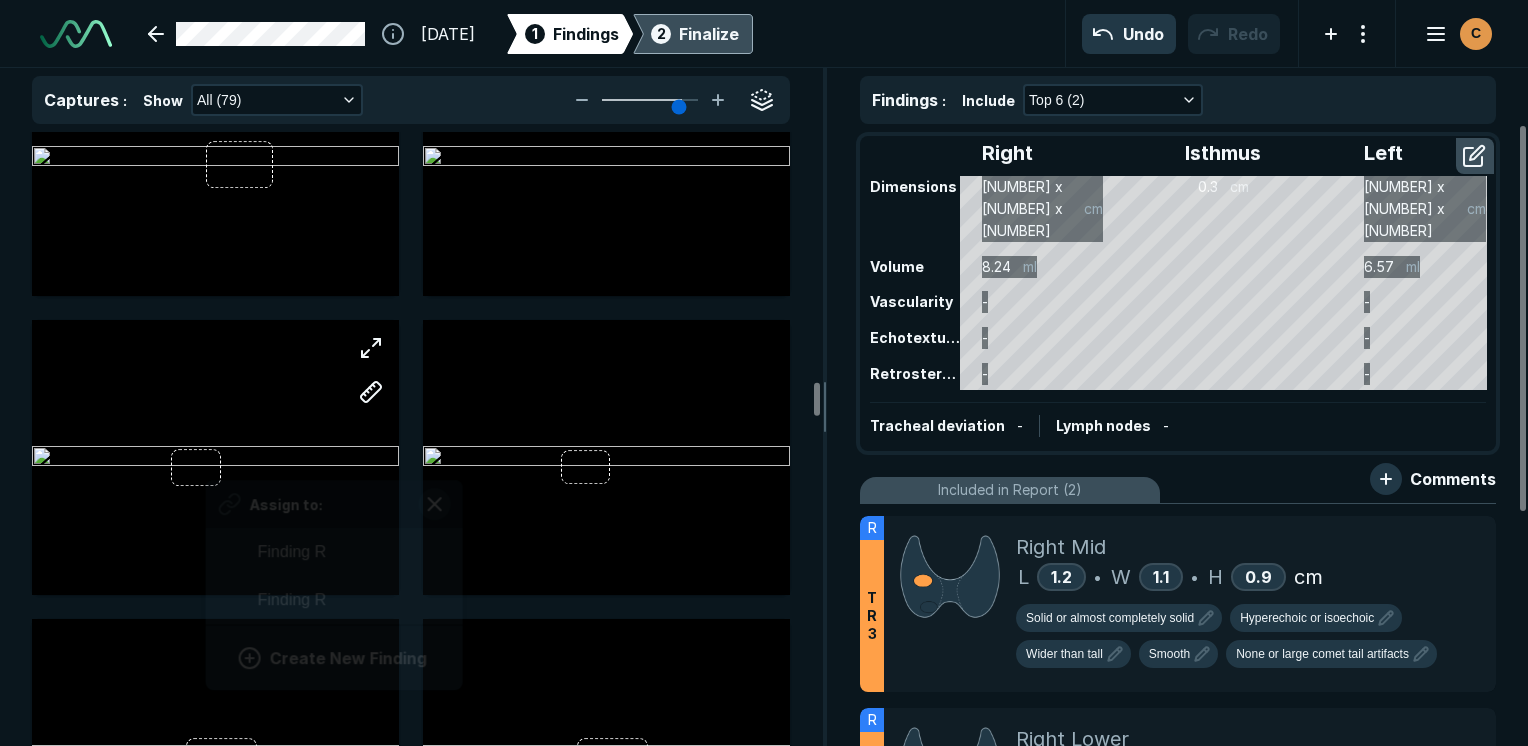 scroll, scrollTop: 2958, scrollLeft: 3708, axis: both 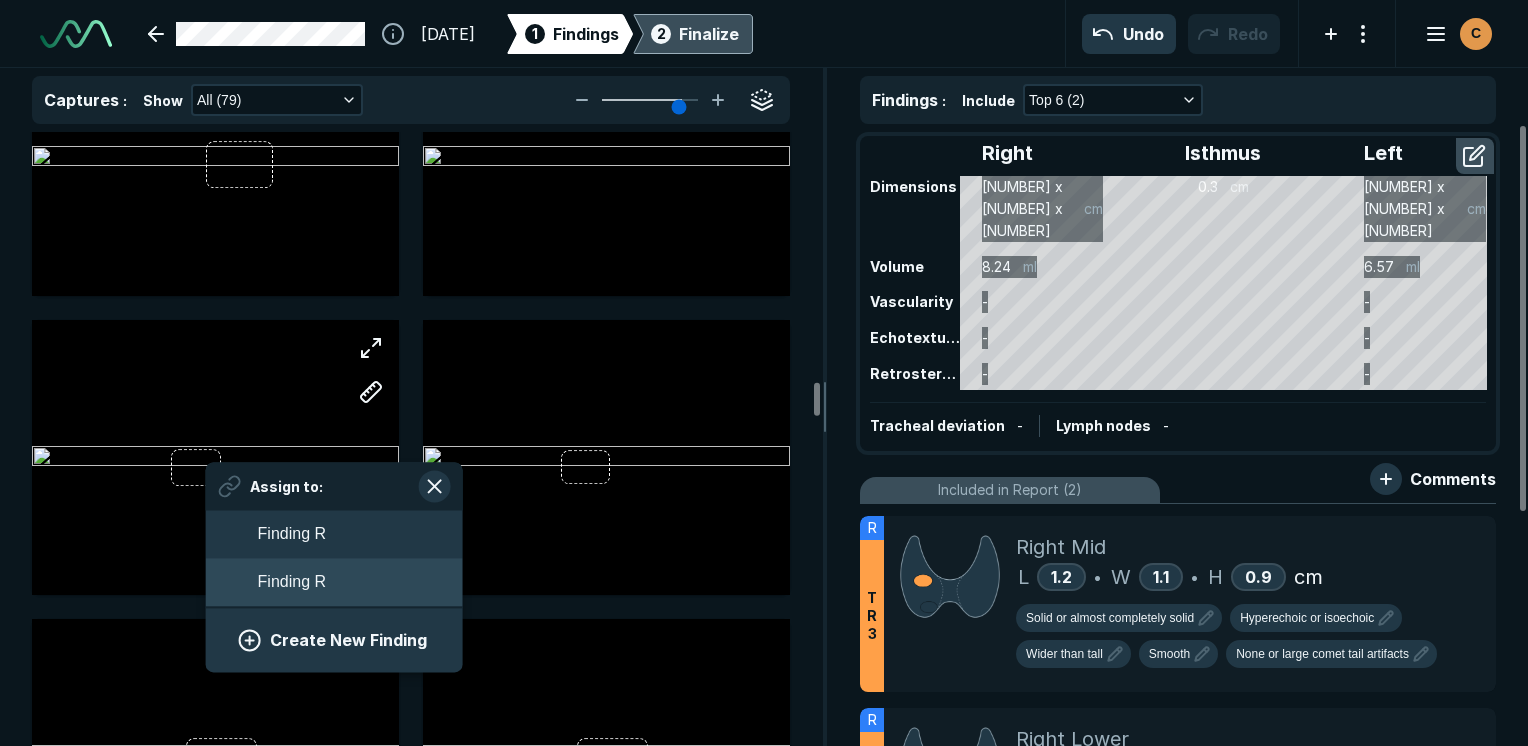 click on "Finding R" at bounding box center (334, 582) 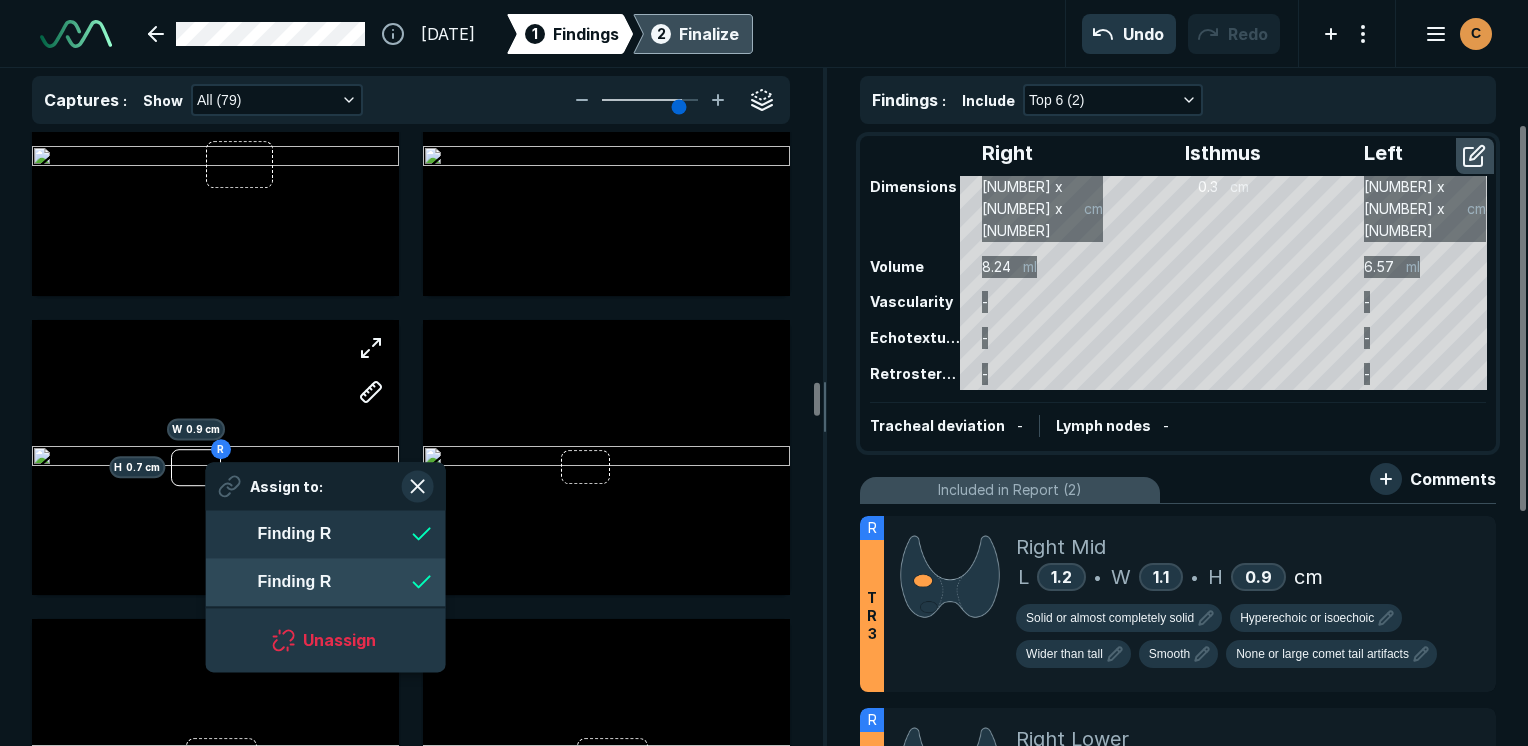 scroll, scrollTop: 2958, scrollLeft: 3649, axis: both 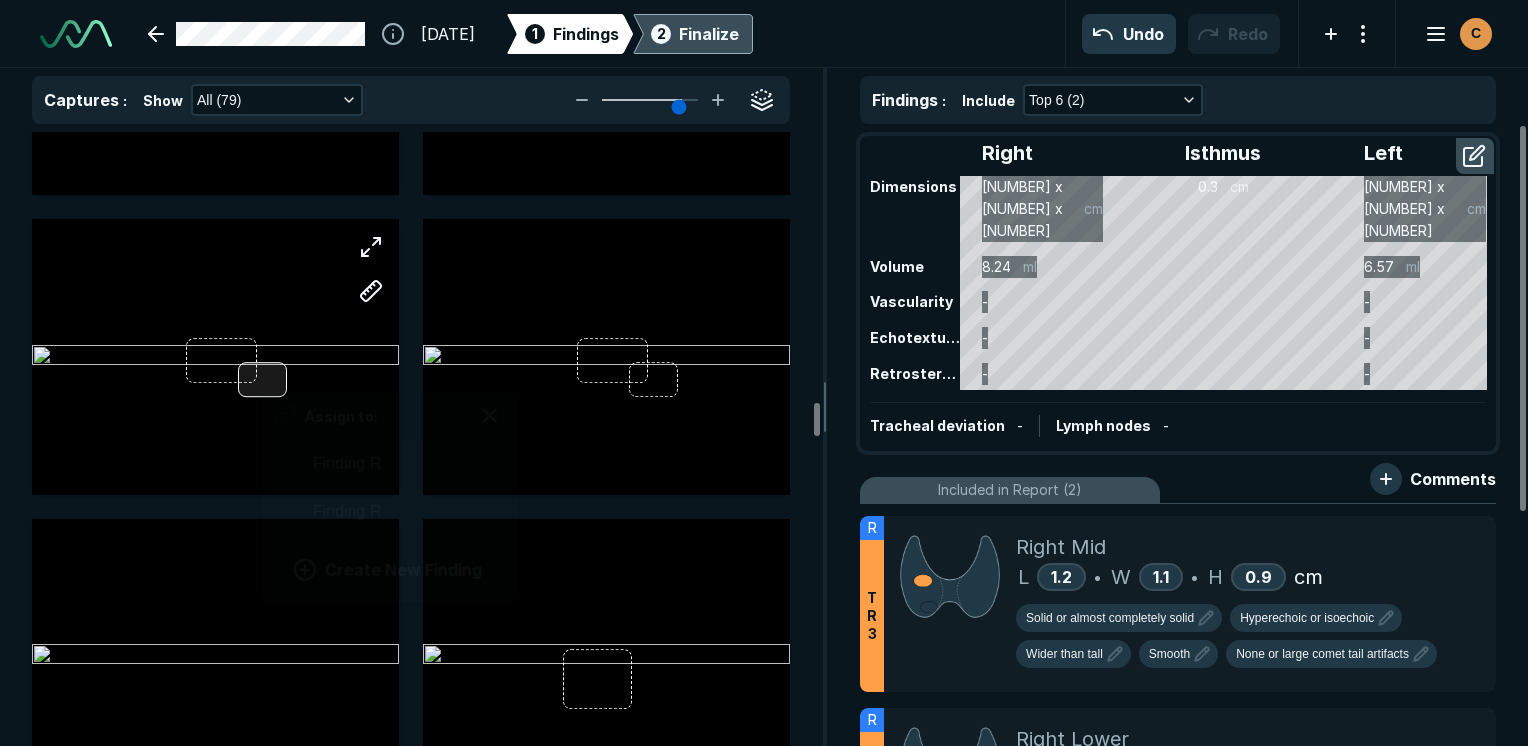 click on "Assign to: Finding R Finding R Create New Finding" at bounding box center [215, 356] 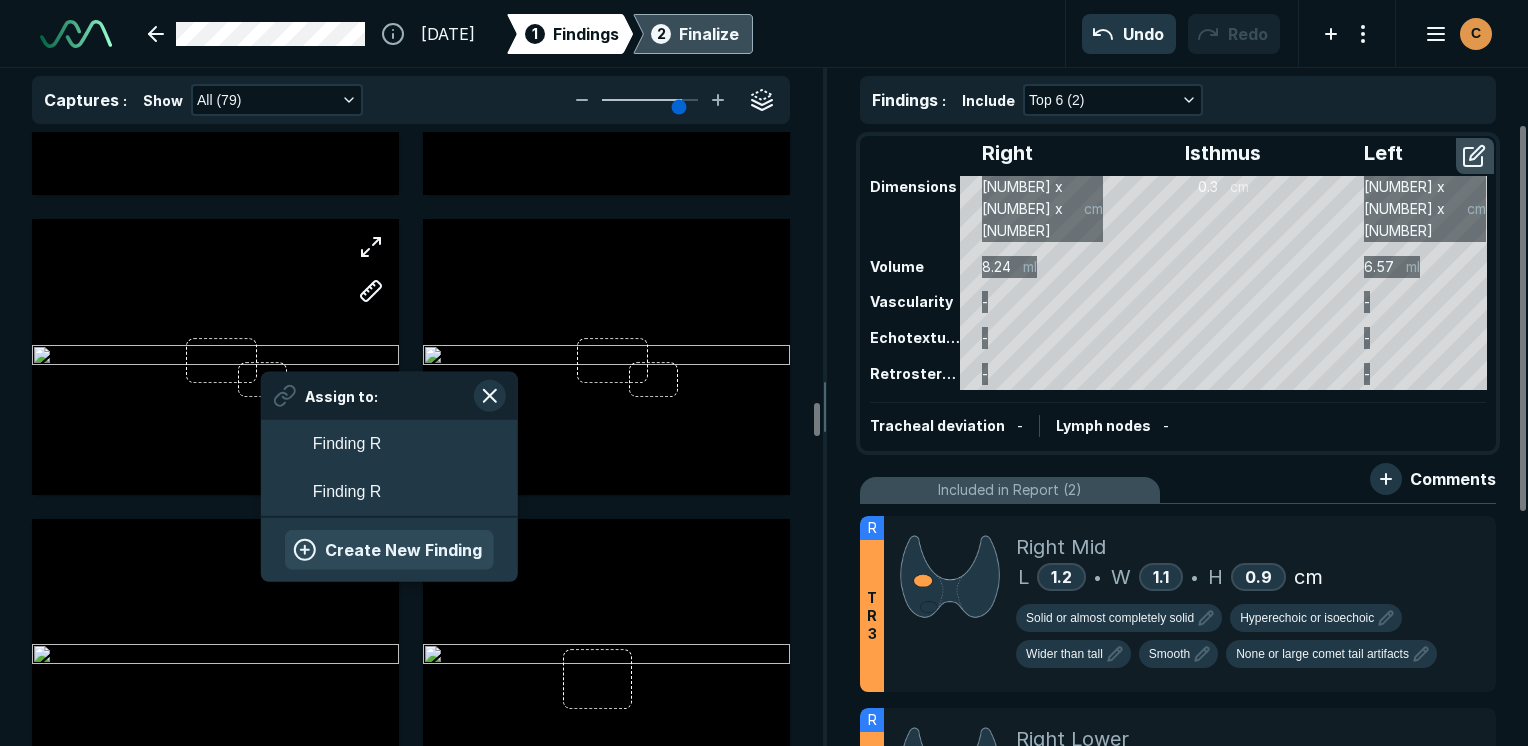 click on "Create New Finding" at bounding box center (389, 550) 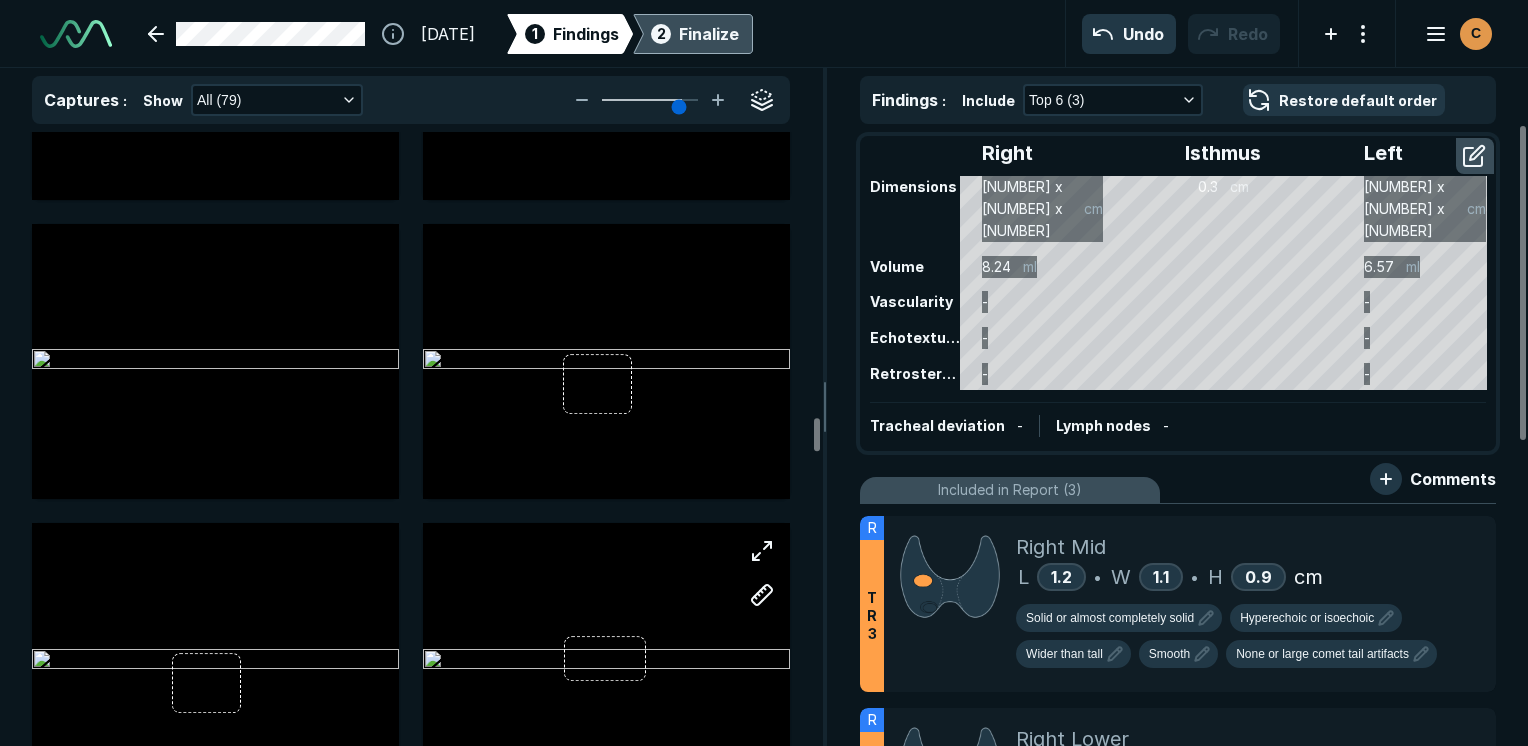 scroll, scrollTop: 5600, scrollLeft: 0, axis: vertical 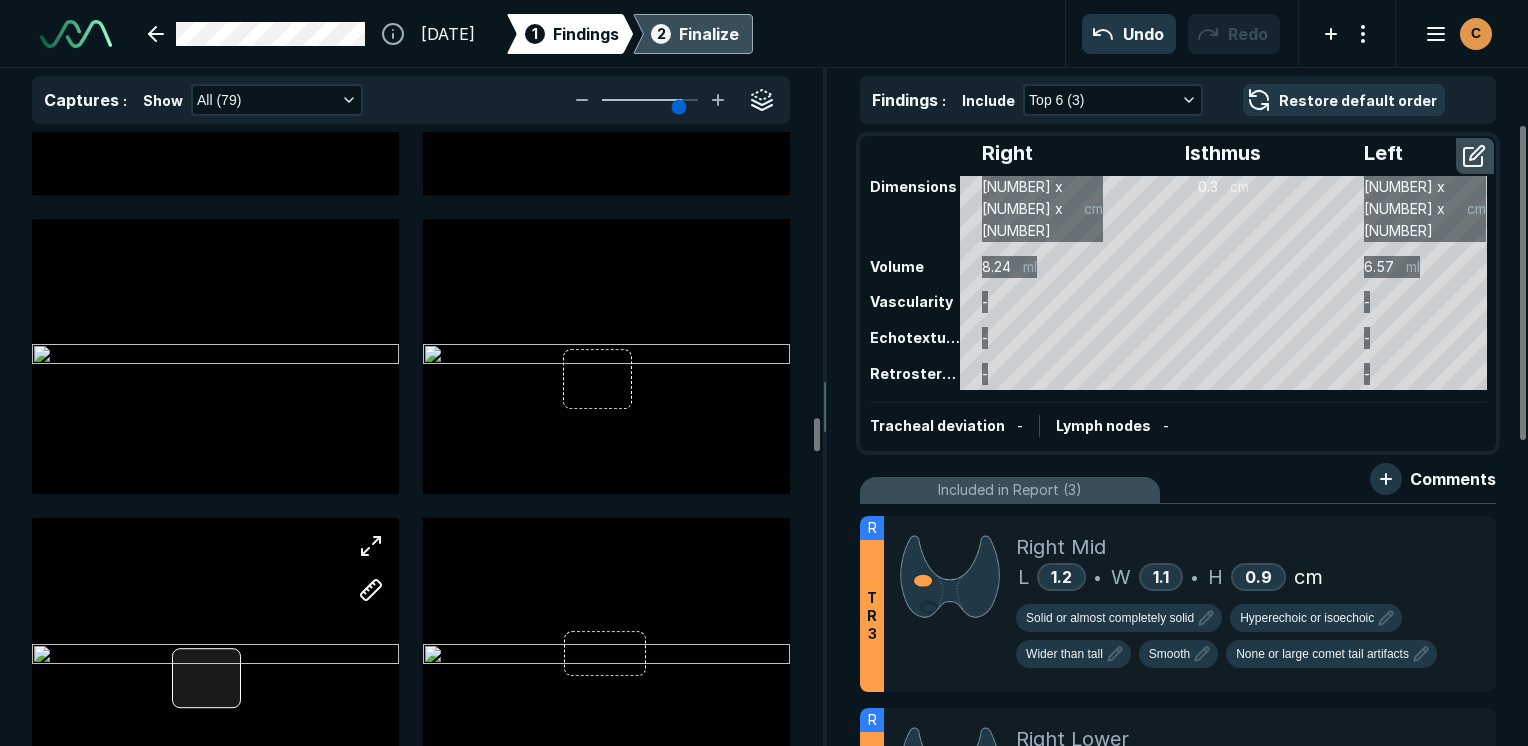 click at bounding box center [215, 655] 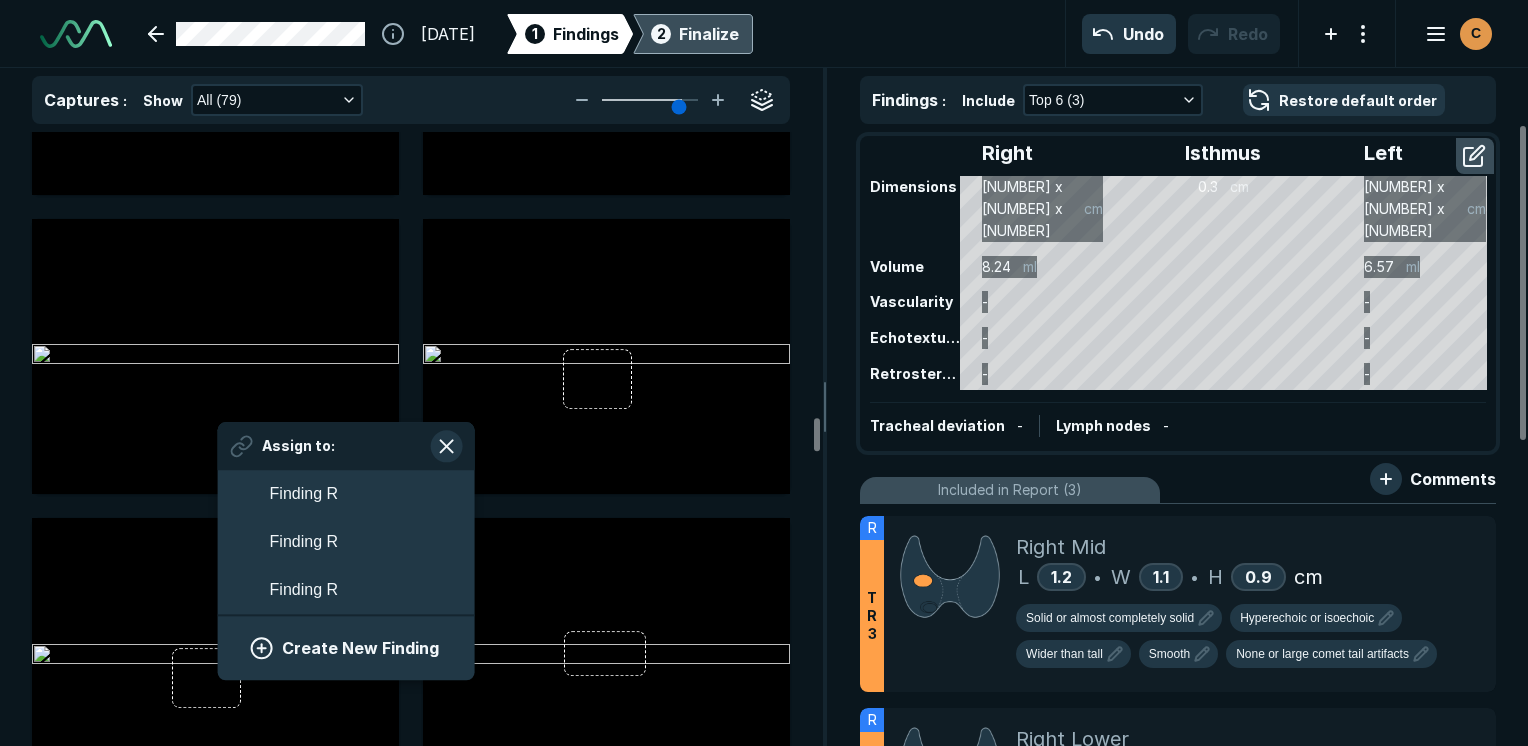 scroll, scrollTop: 3174, scrollLeft: 3708, axis: both 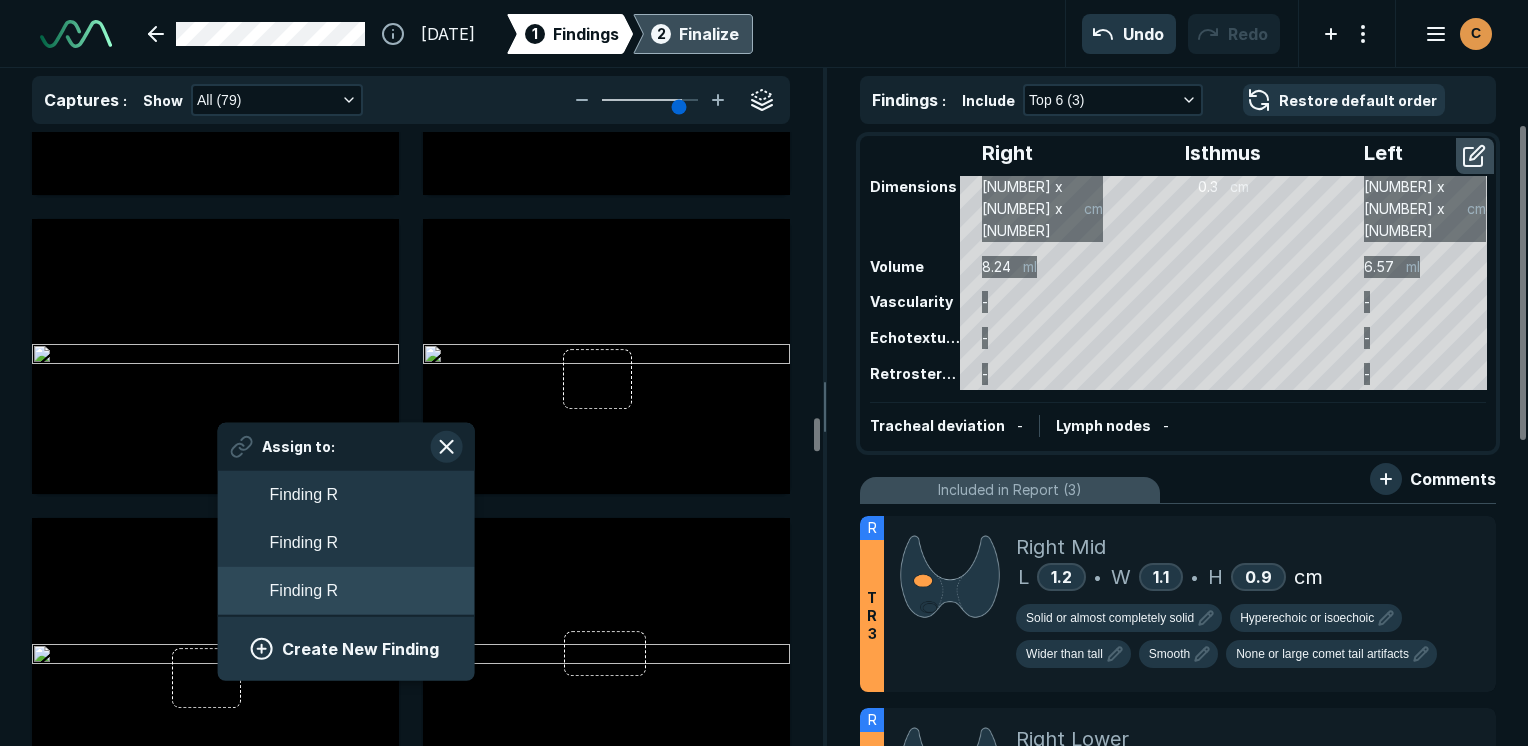 click on "Finding R" at bounding box center (346, 591) 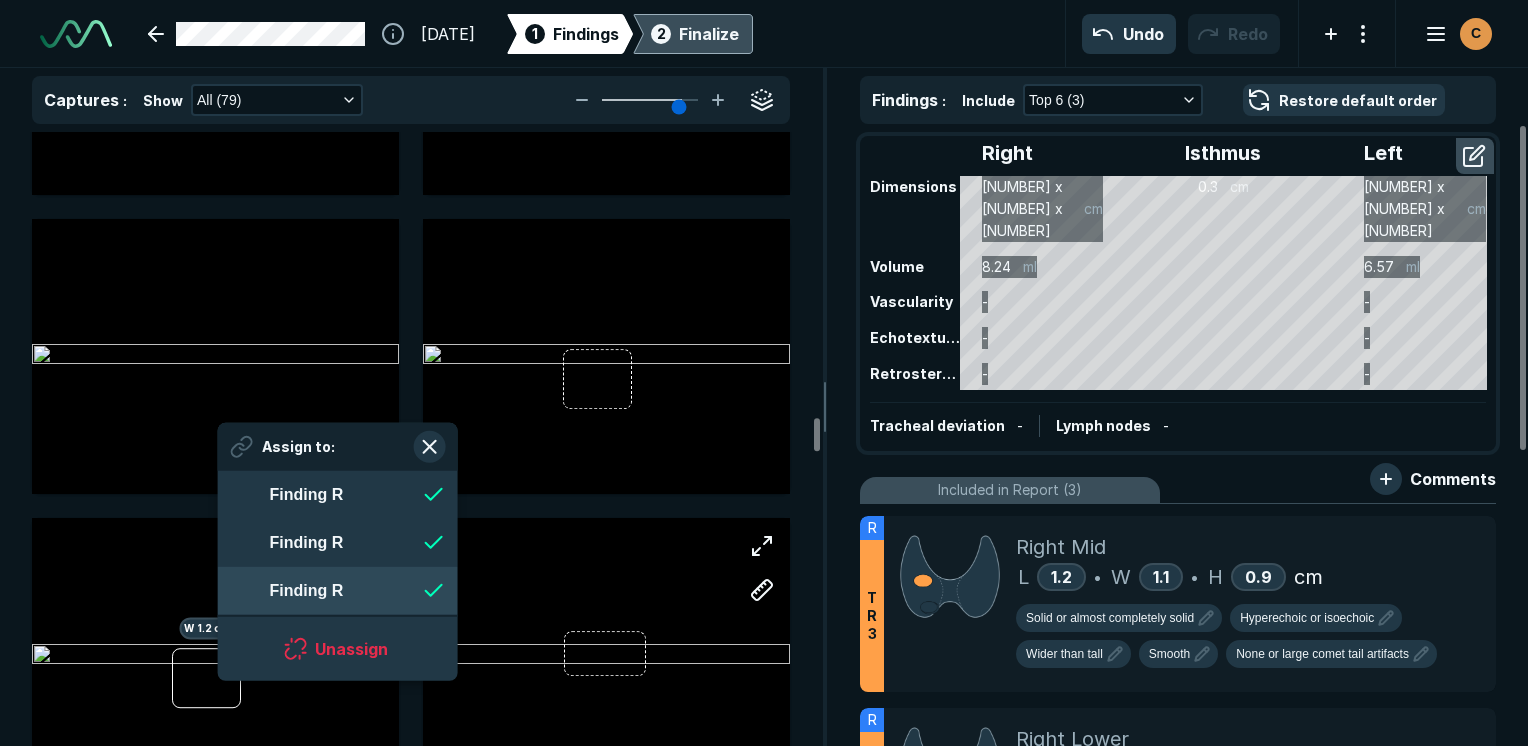 scroll, scrollTop: 3174, scrollLeft: 3649, axis: both 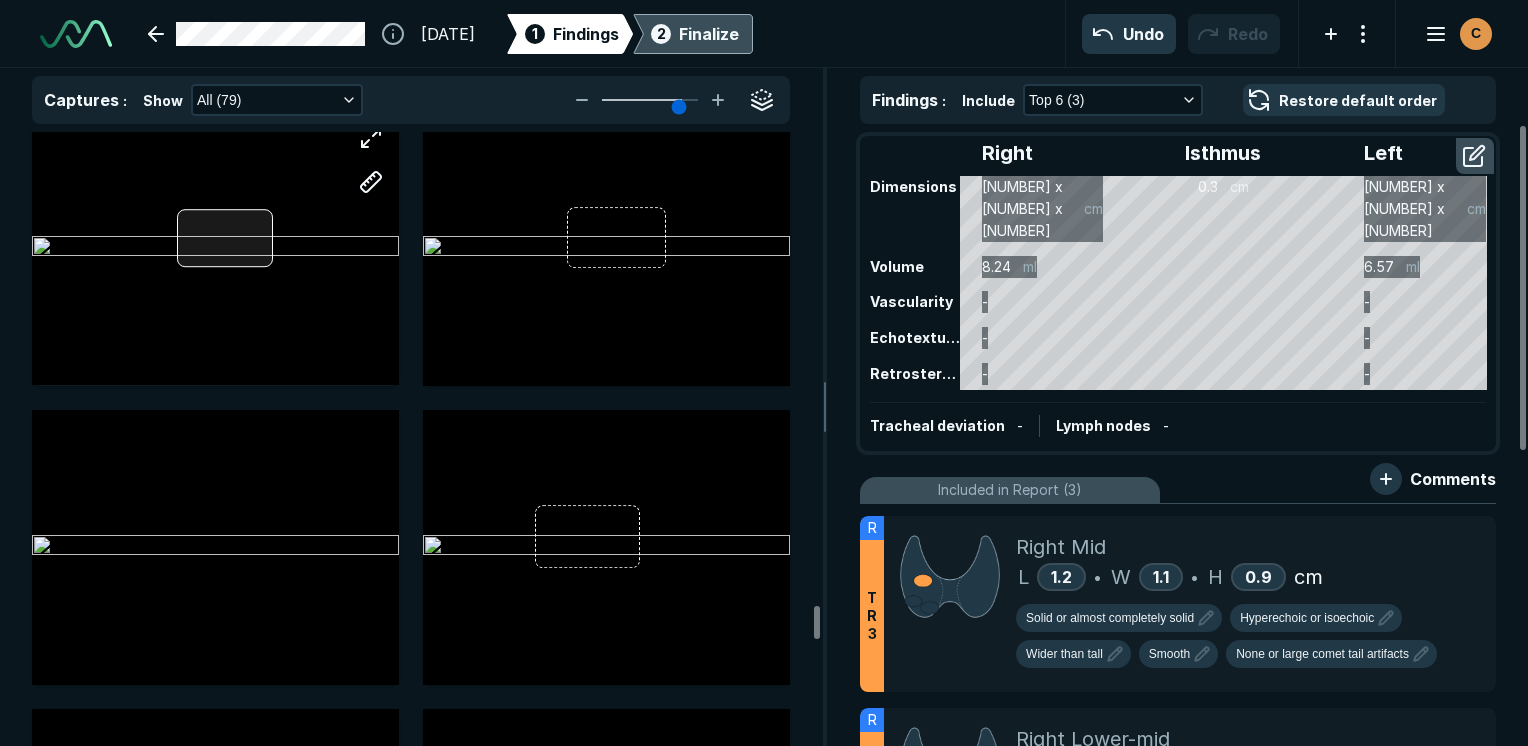 click at bounding box center [225, 239] 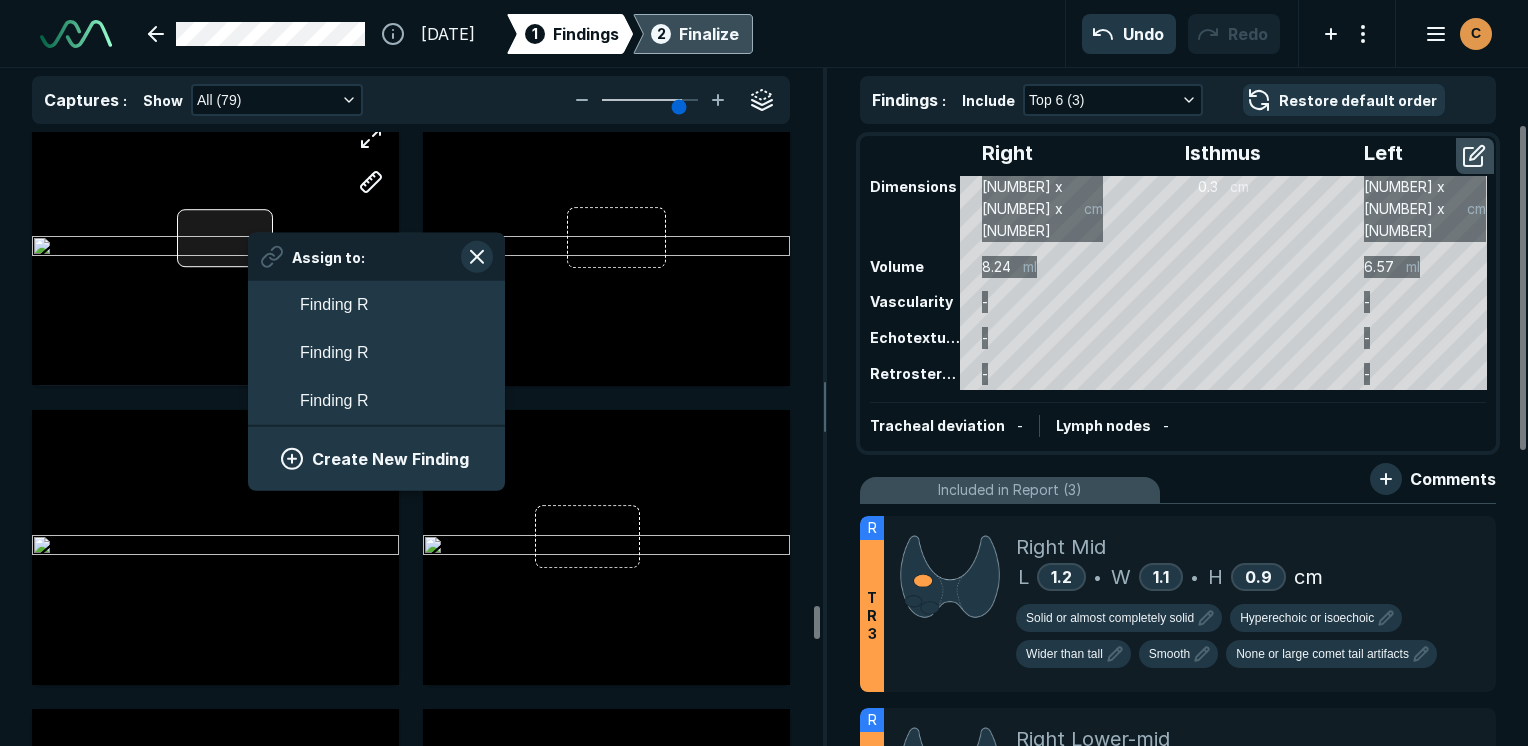 scroll, scrollTop: 3174, scrollLeft: 3708, axis: both 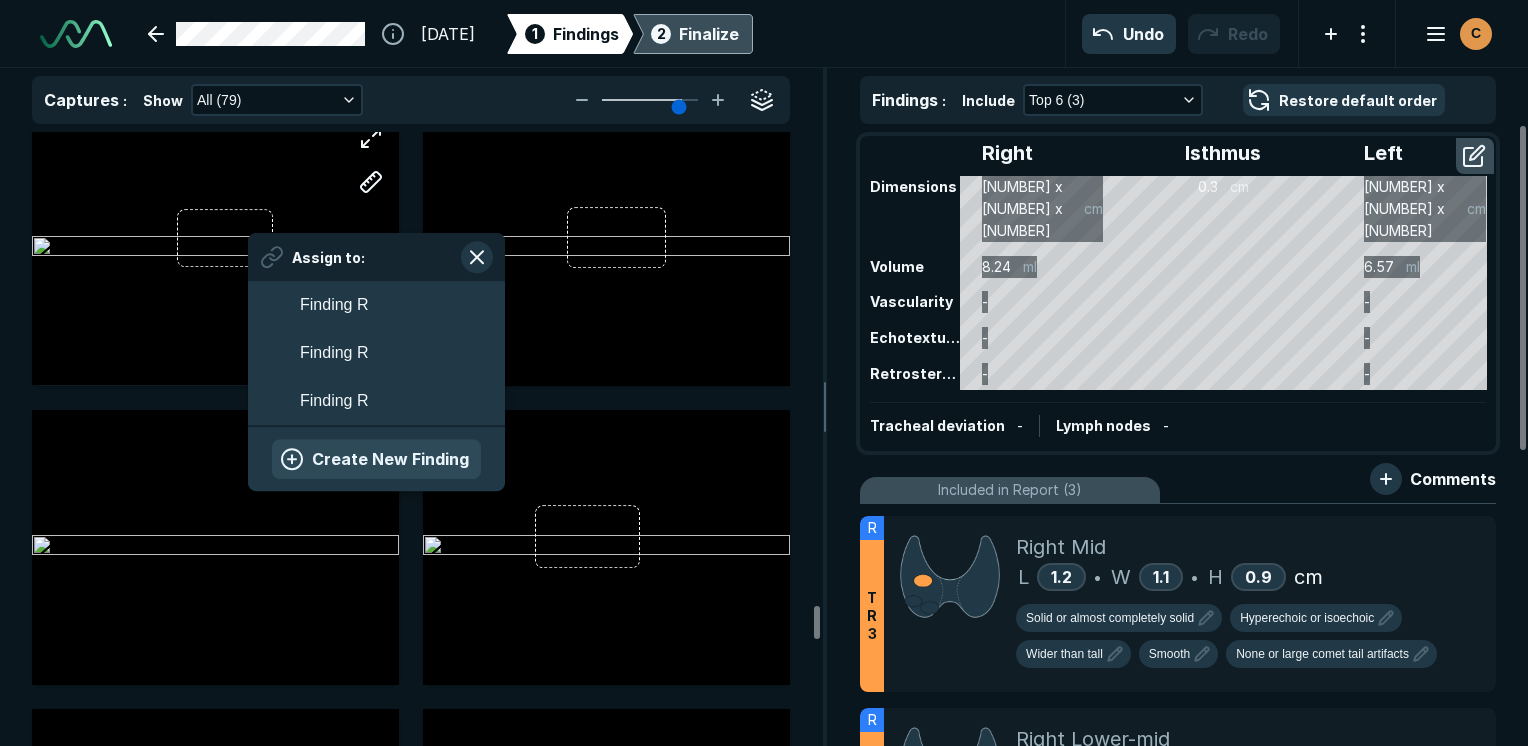 click on "Create New Finding" at bounding box center [376, 459] 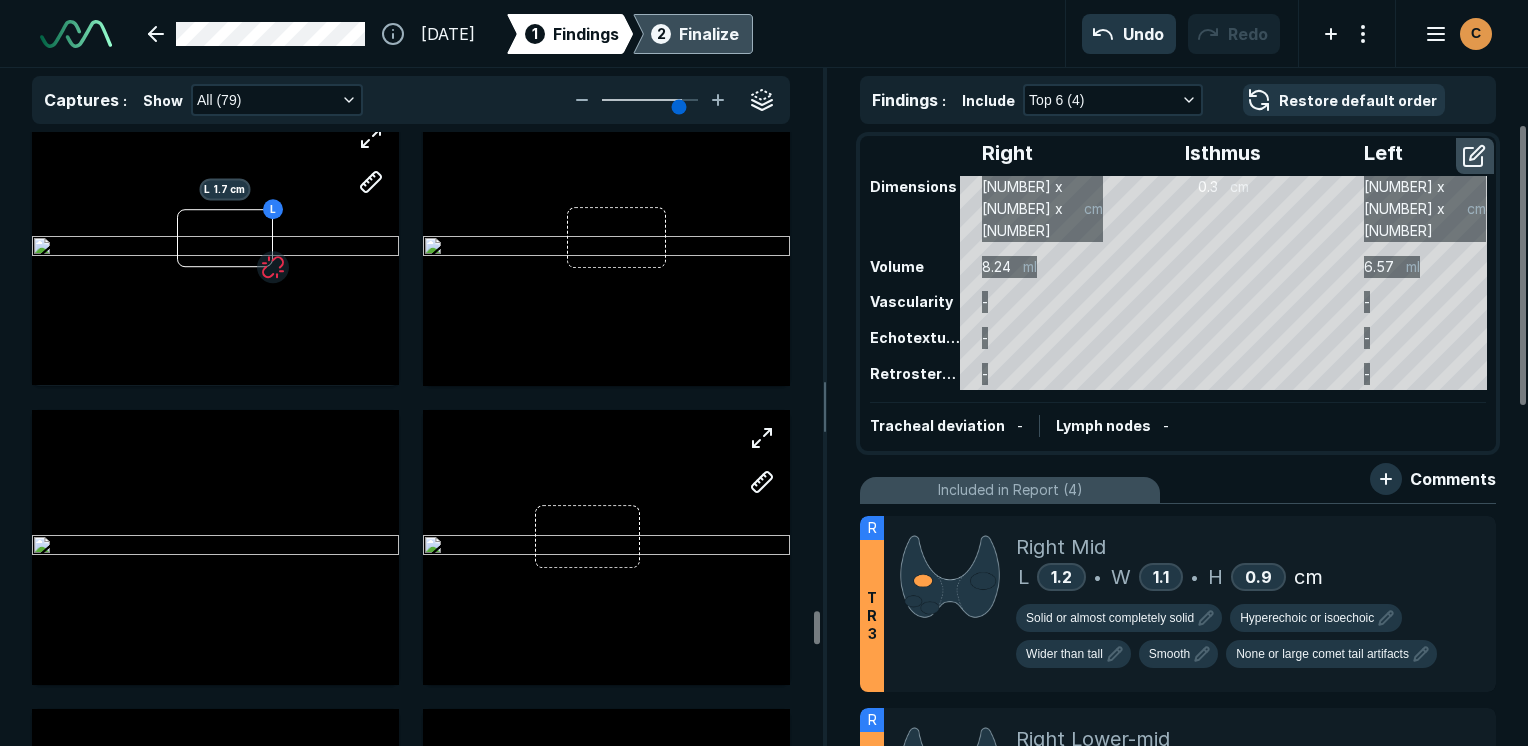 scroll, scrollTop: 9400, scrollLeft: 0, axis: vertical 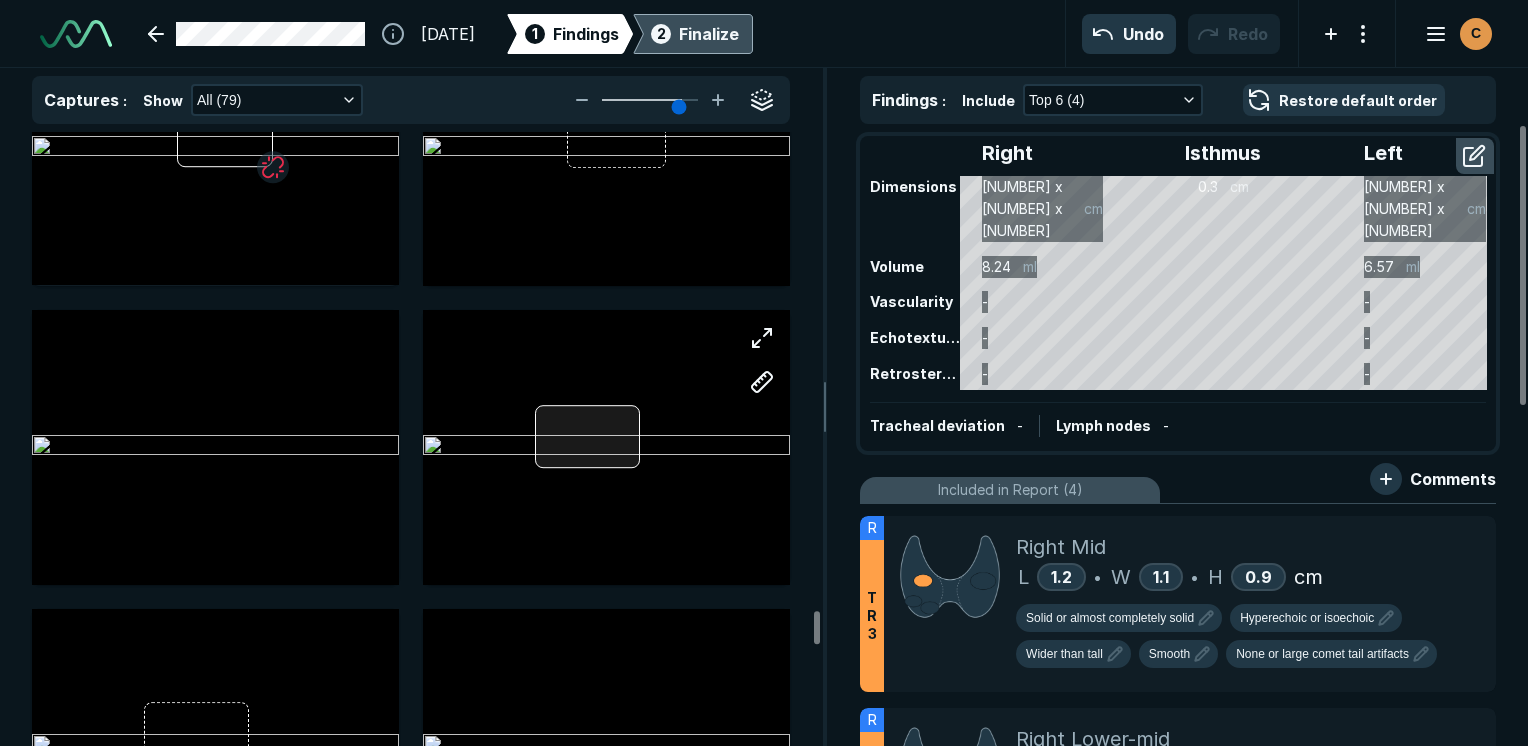 click at bounding box center [587, 436] 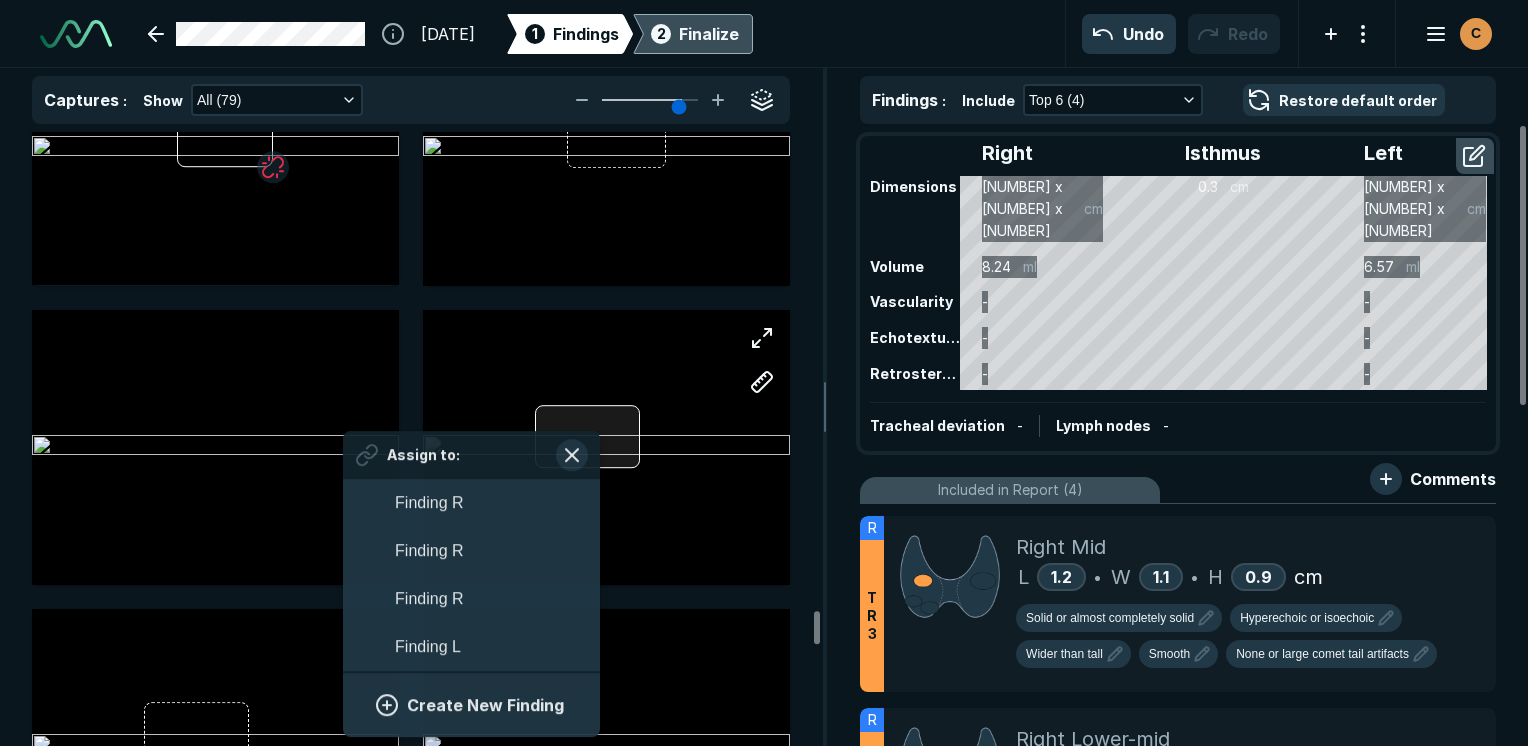 scroll, scrollTop: 3390, scrollLeft: 3708, axis: both 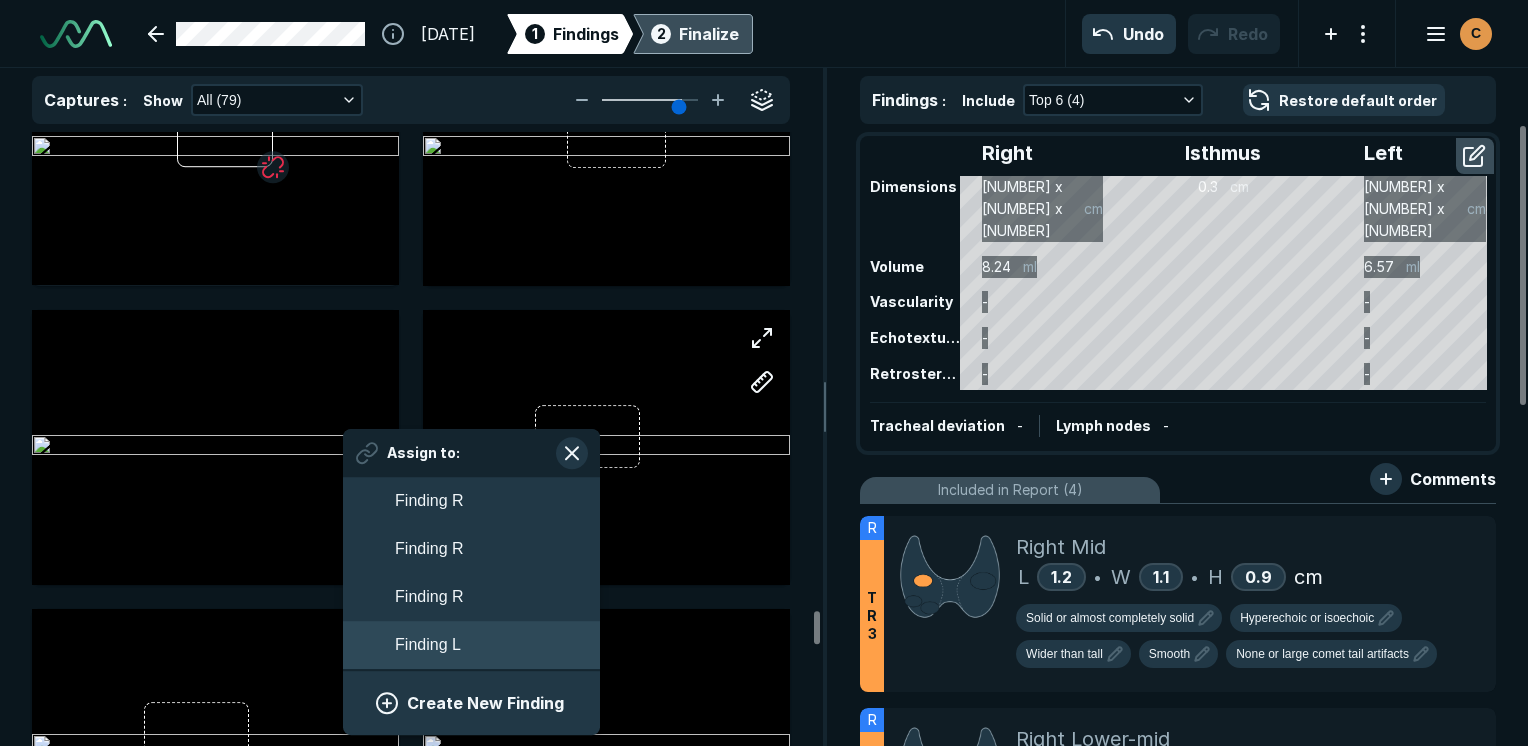 click on "Finding L" at bounding box center (471, 645) 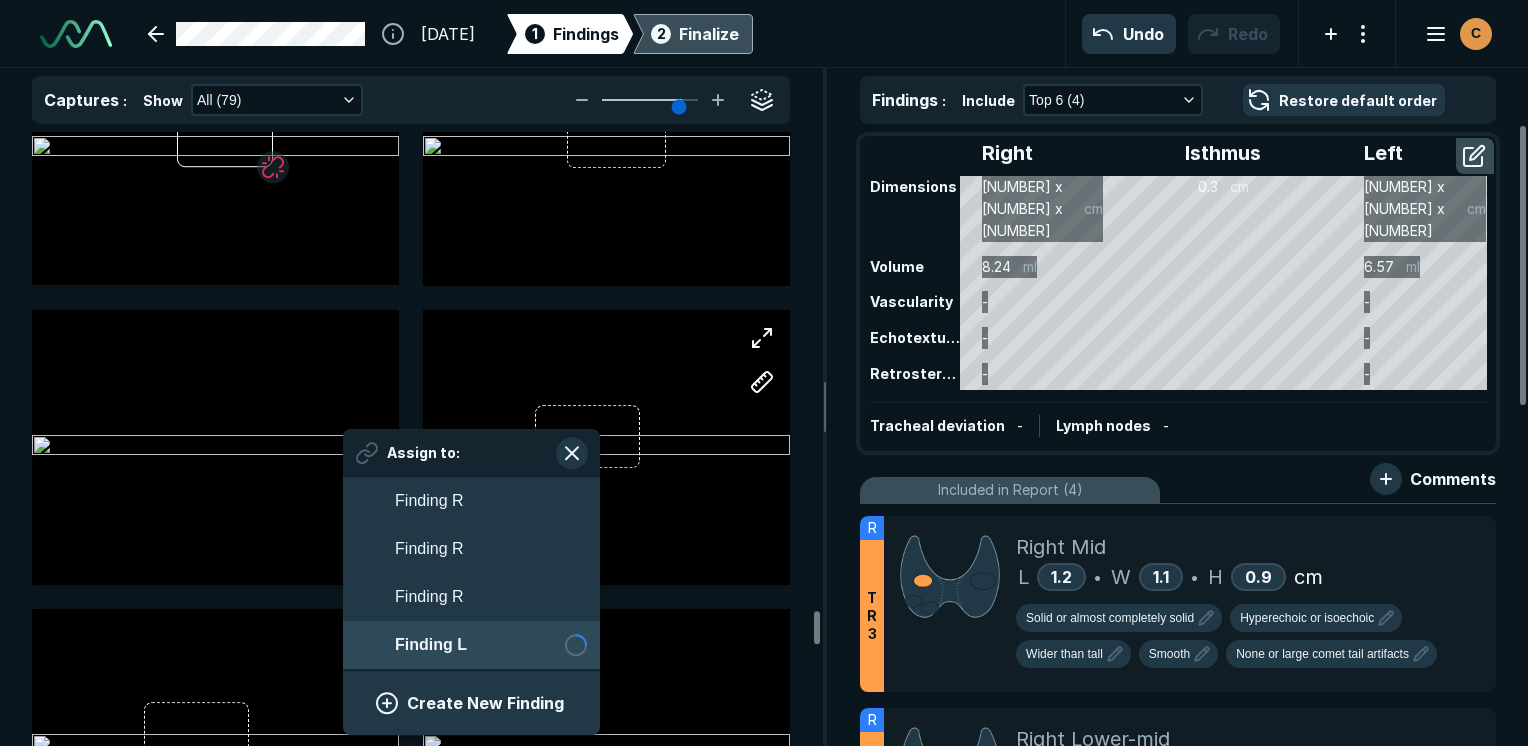 scroll, scrollTop: 3390, scrollLeft: 3649, axis: both 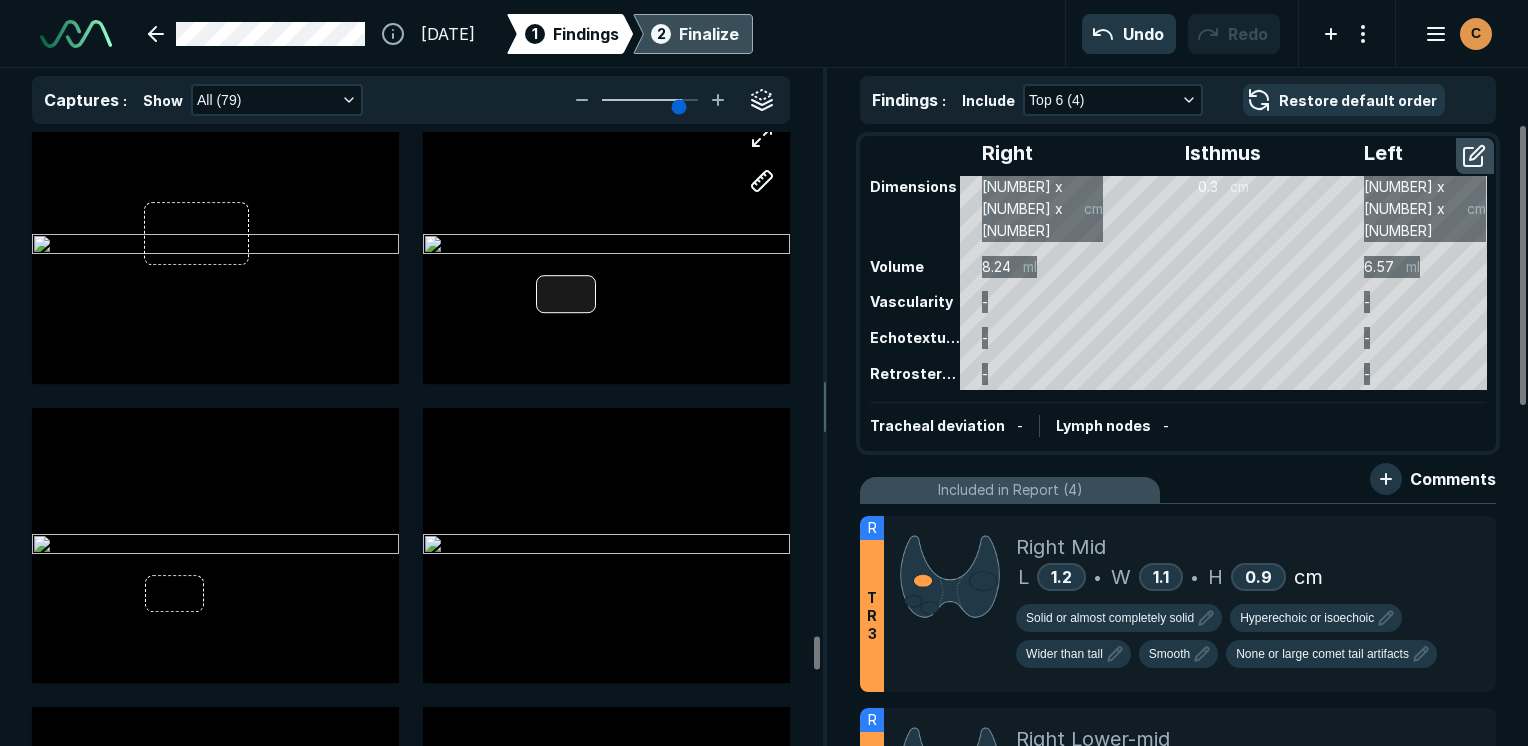 click at bounding box center (566, 294) 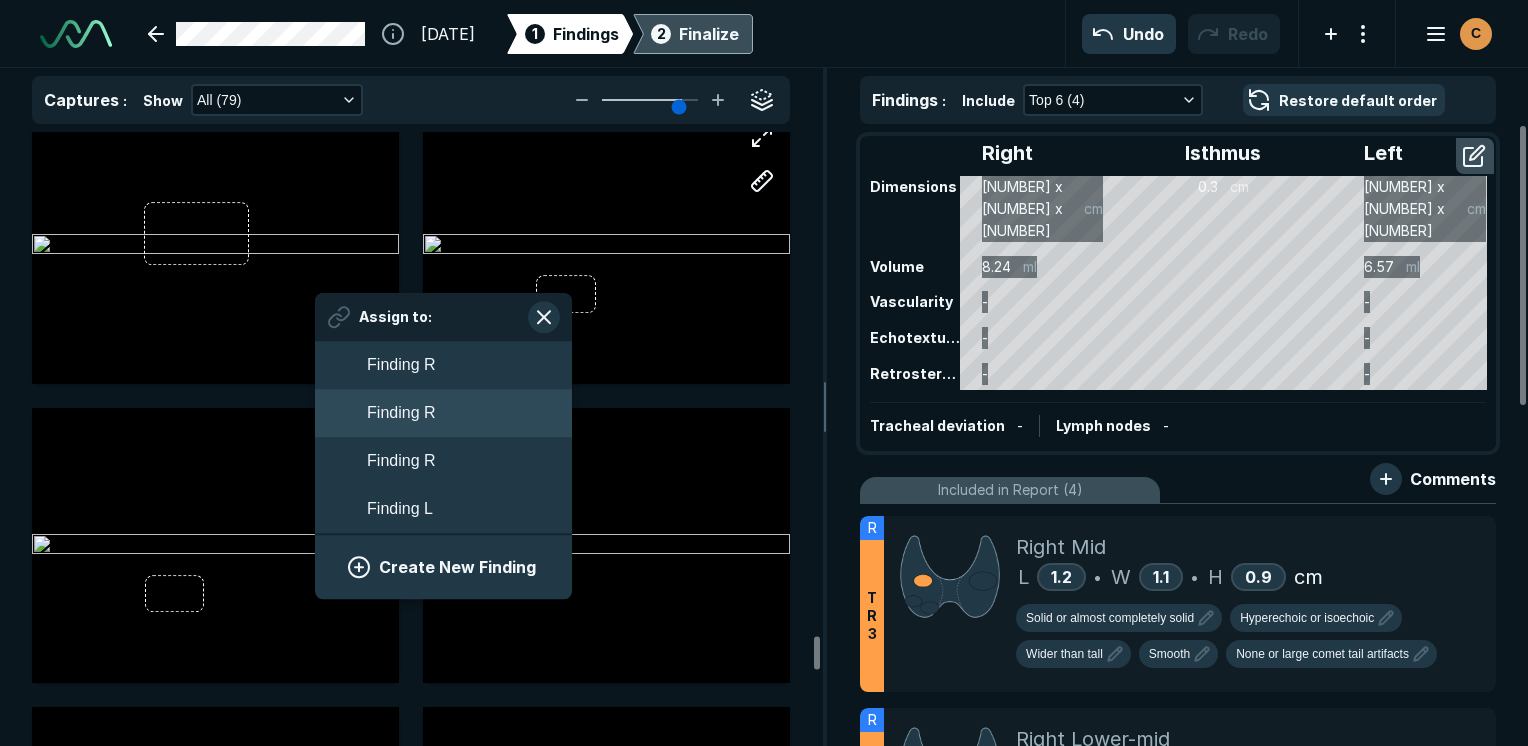 scroll, scrollTop: 3390, scrollLeft: 3708, axis: both 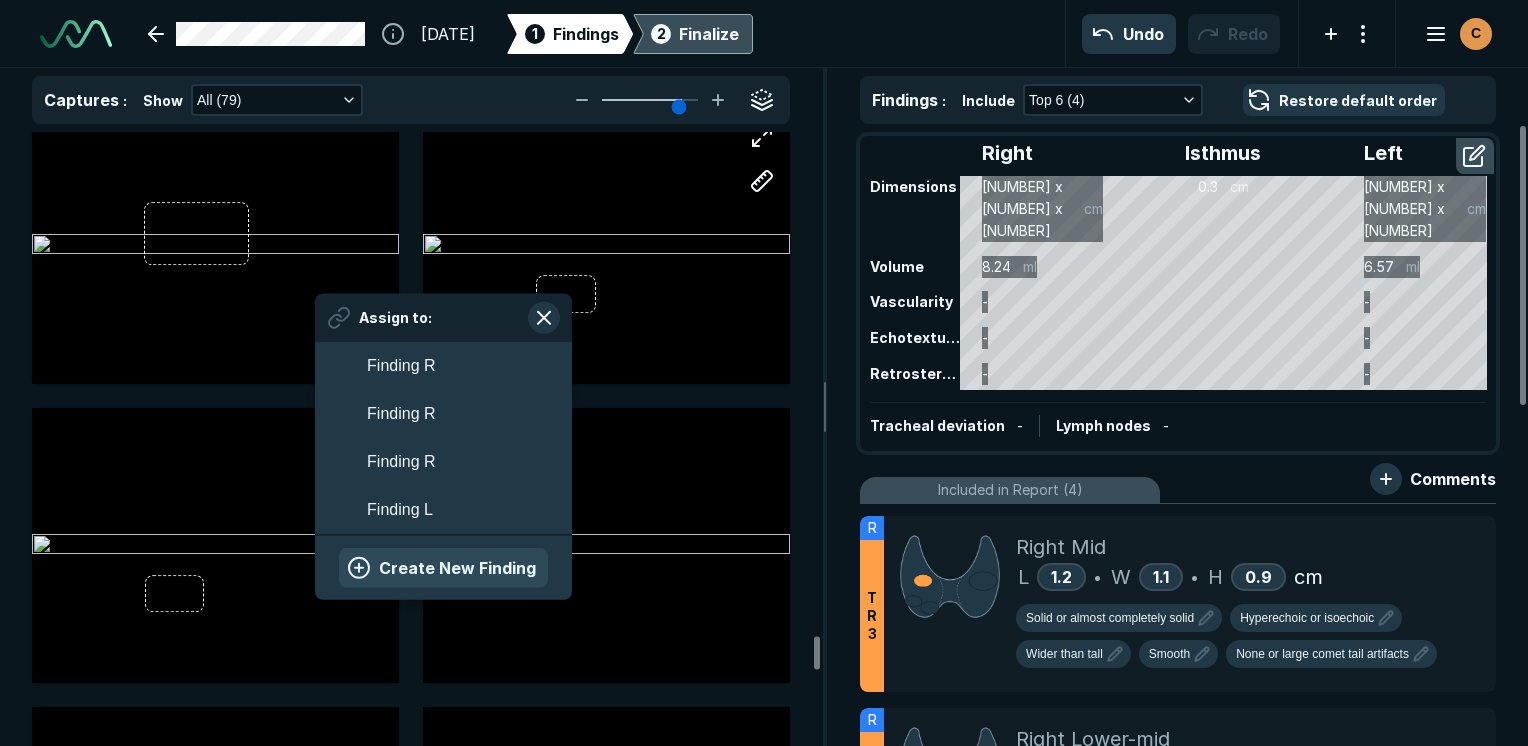 click on "Create New Finding" at bounding box center (443, 568) 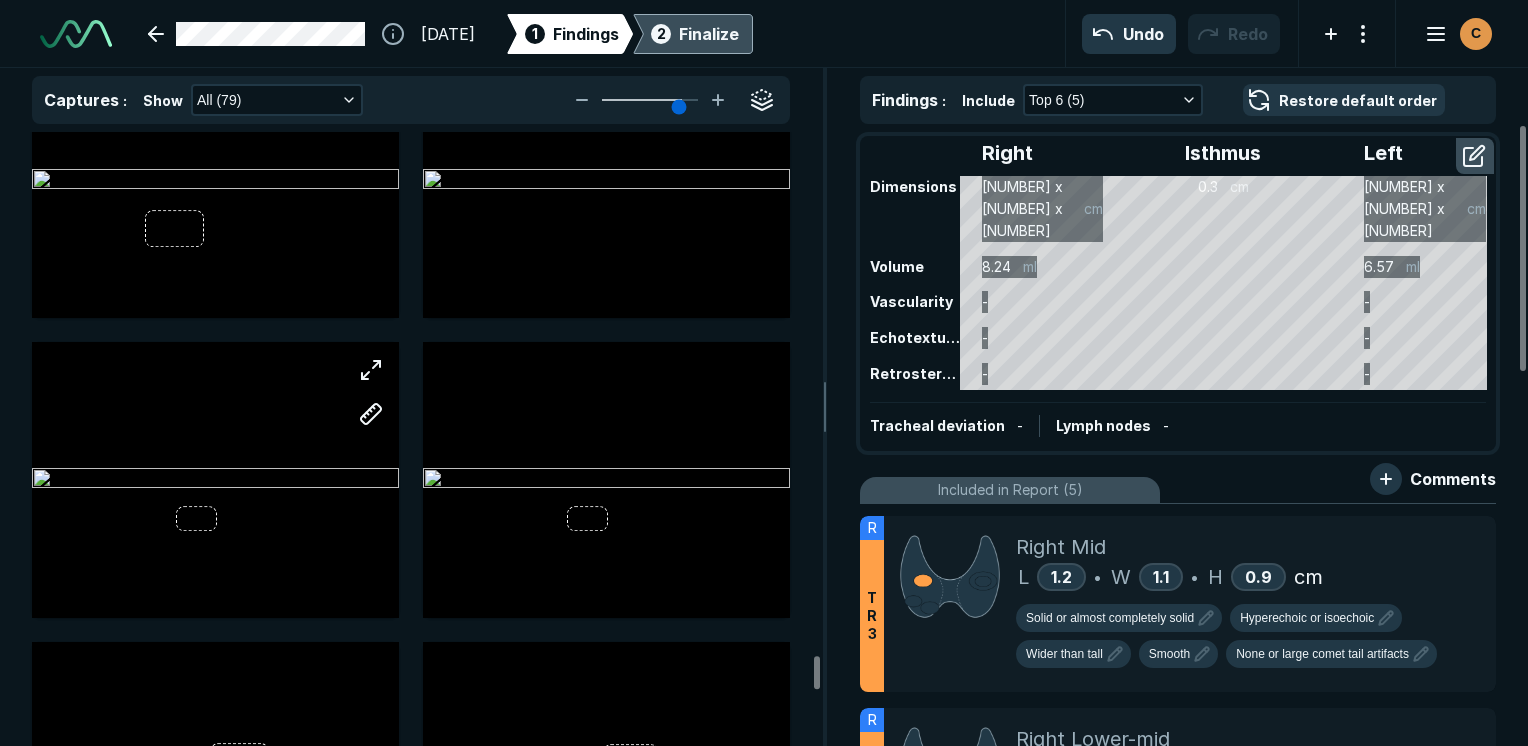 scroll, scrollTop: 10300, scrollLeft: 0, axis: vertical 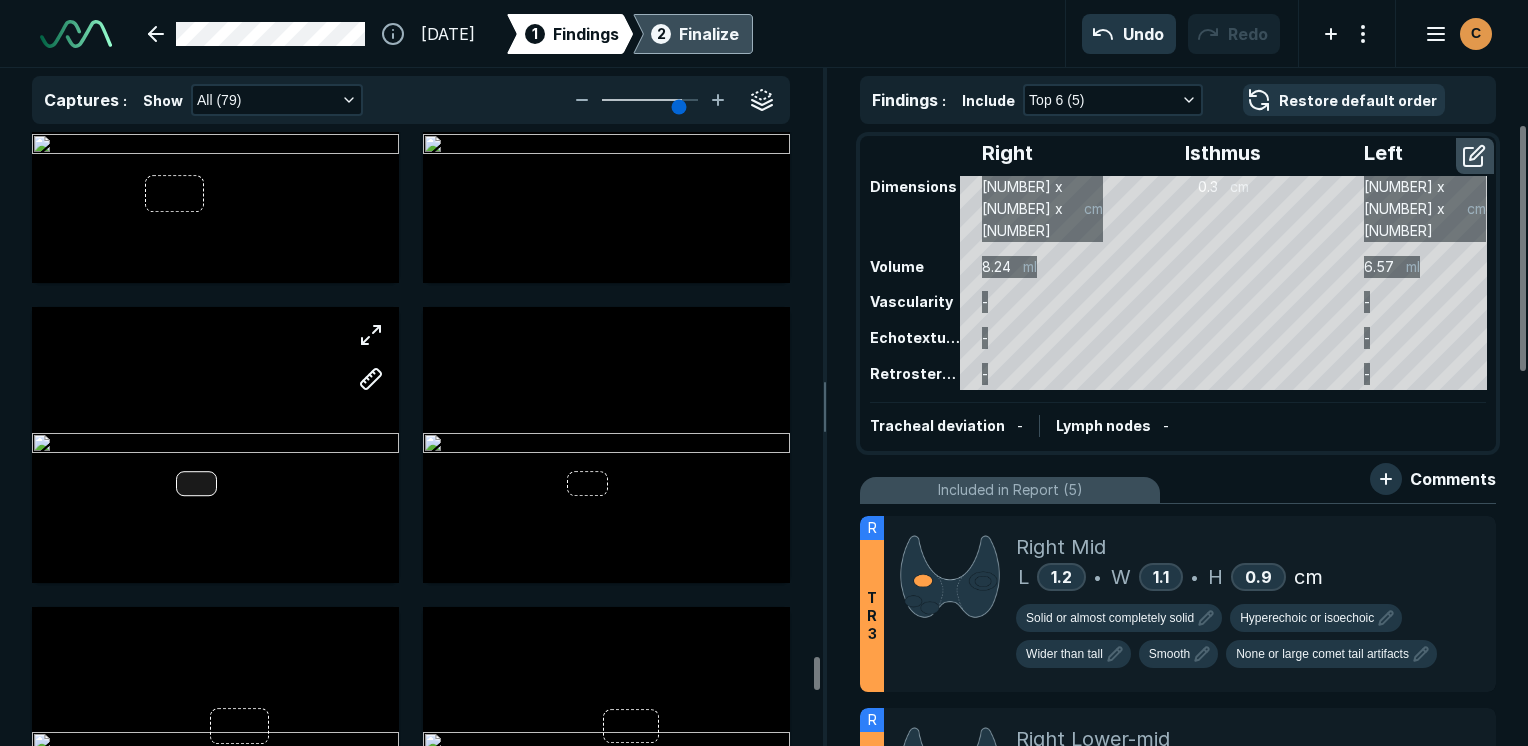 click at bounding box center (215, 444) 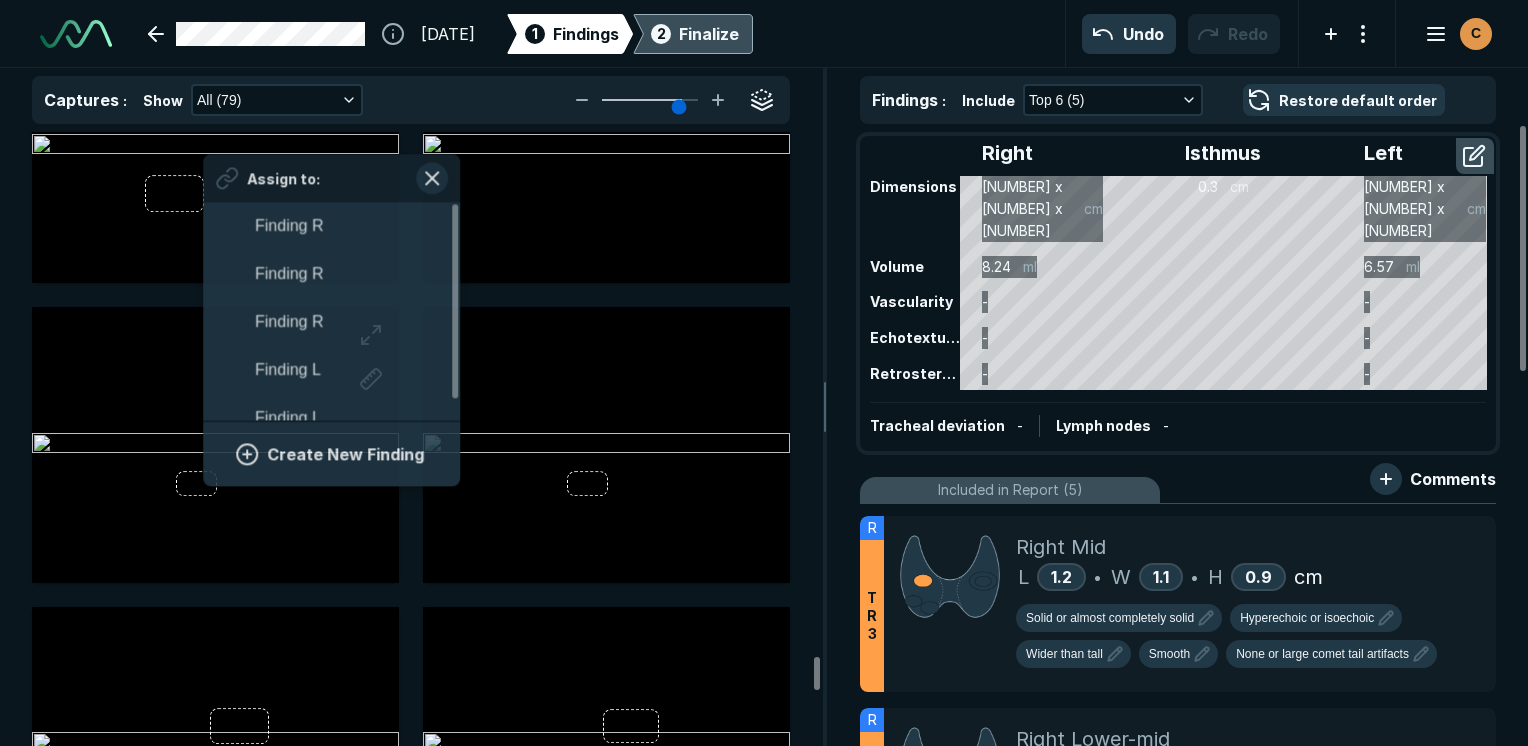 scroll, scrollTop: 3508, scrollLeft: 3708, axis: both 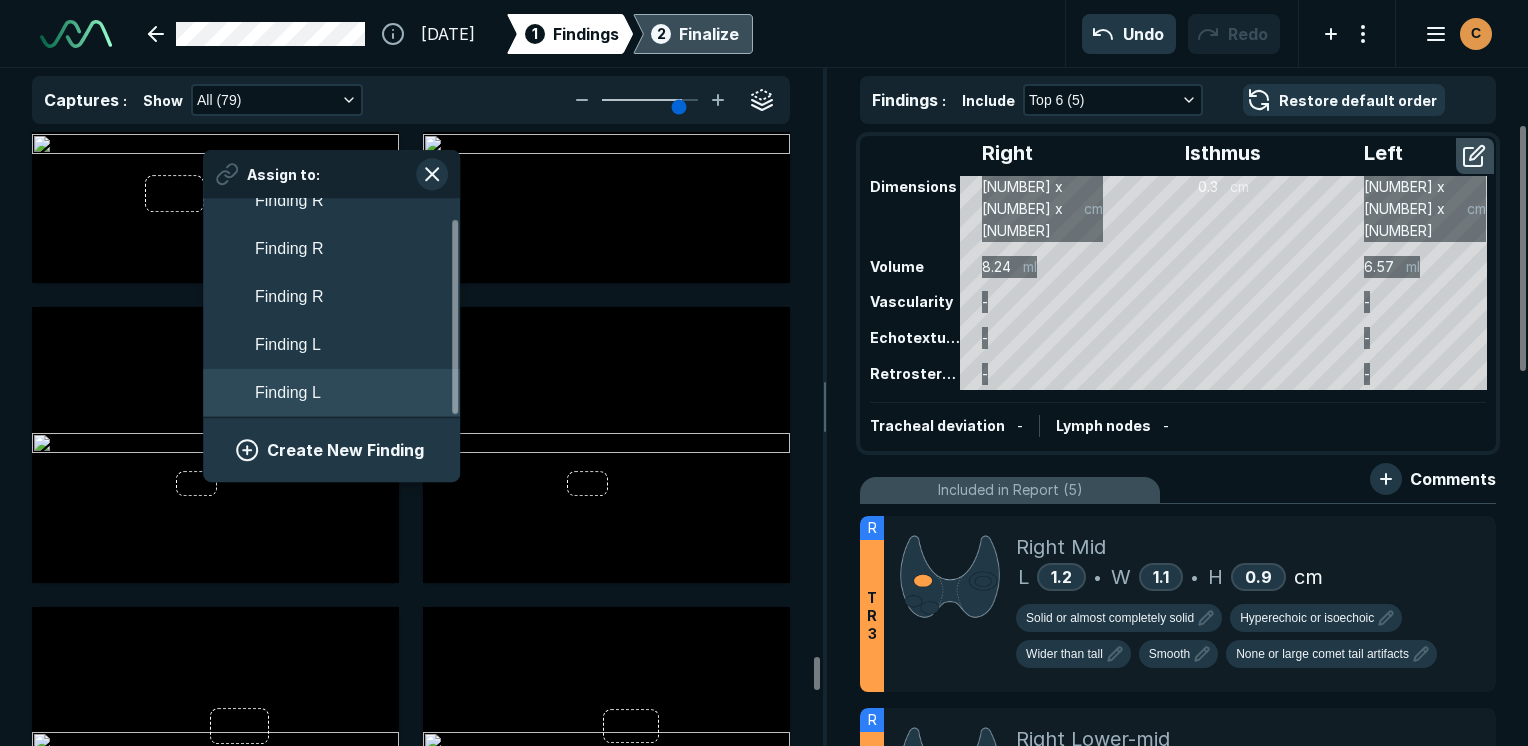 click on "Finding L" at bounding box center (331, 394) 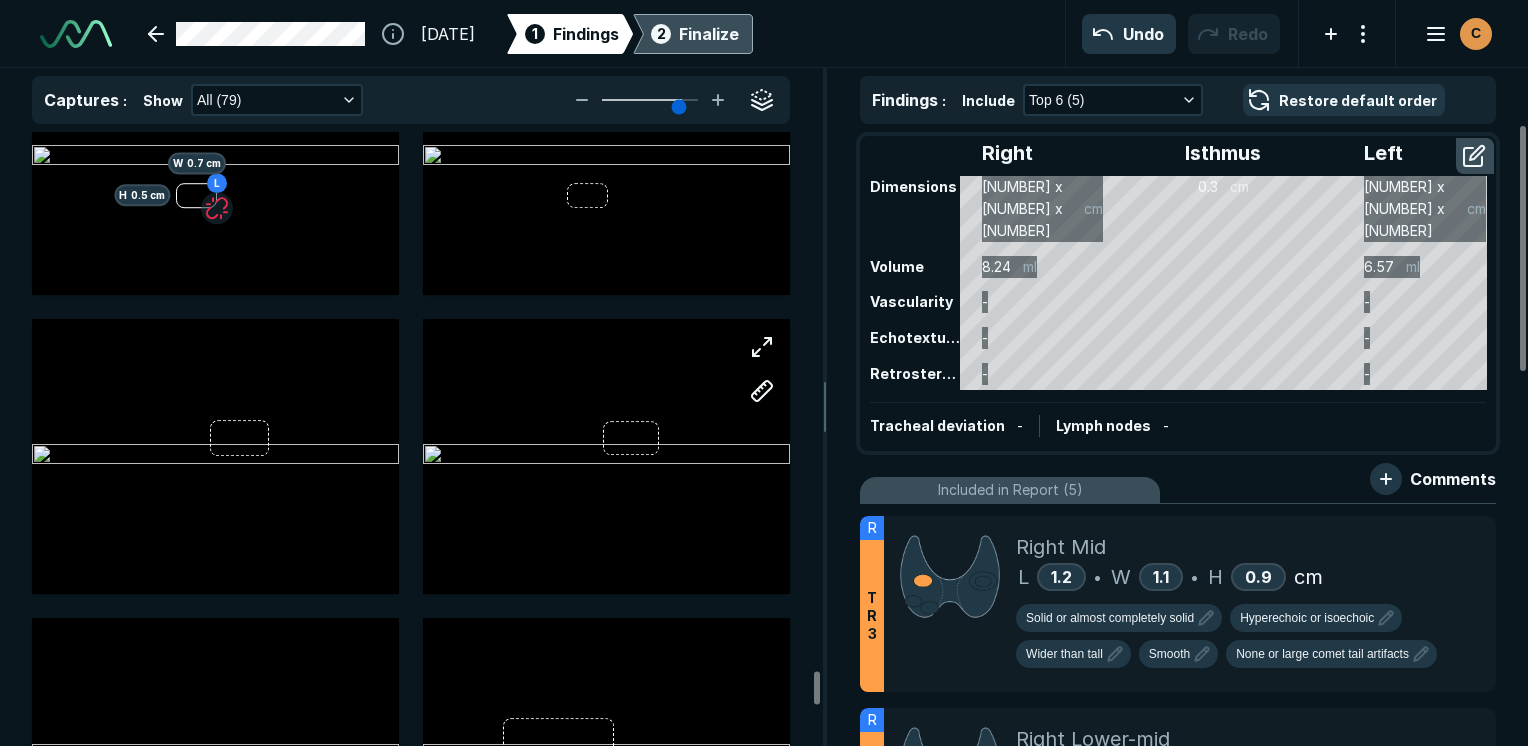 scroll, scrollTop: 10600, scrollLeft: 0, axis: vertical 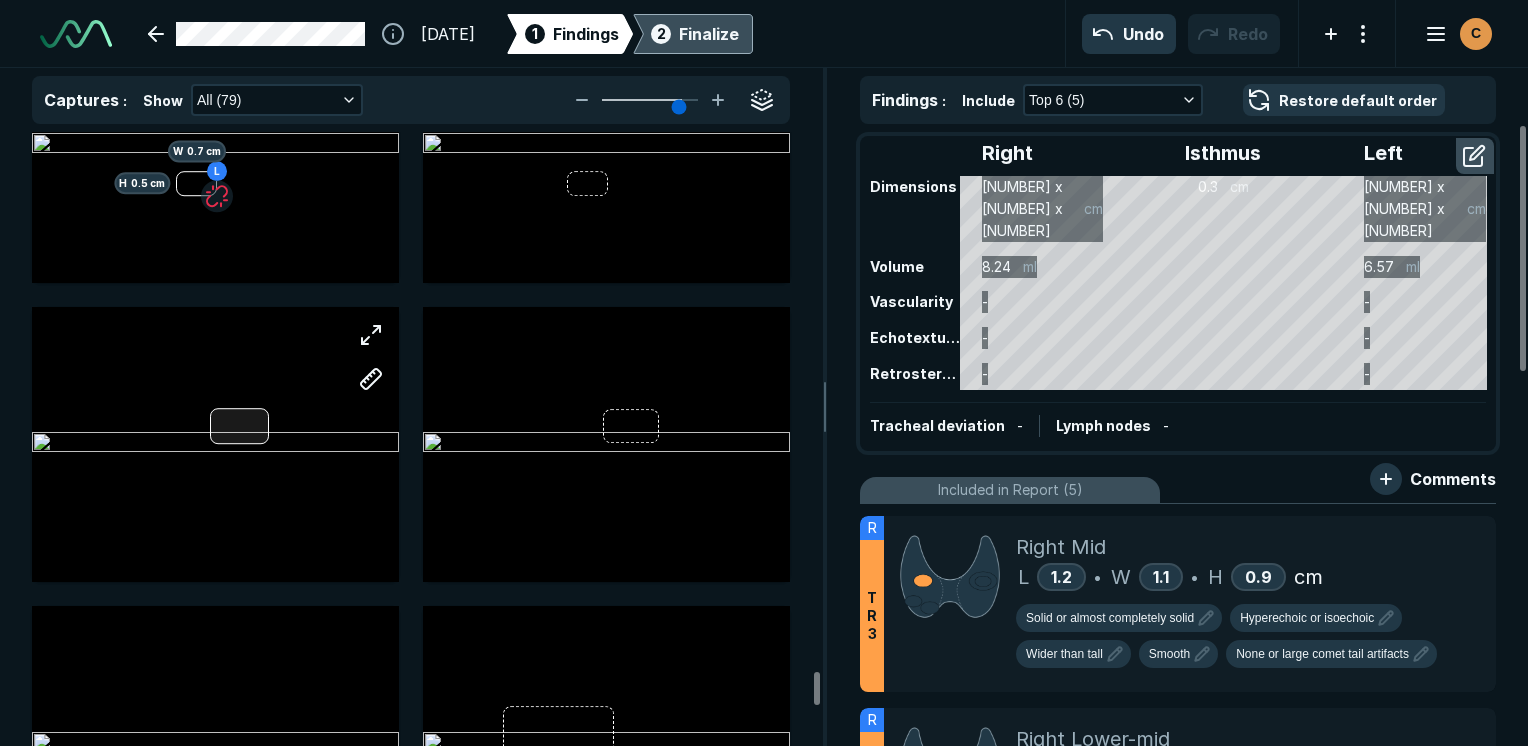 click at bounding box center [215, 444] 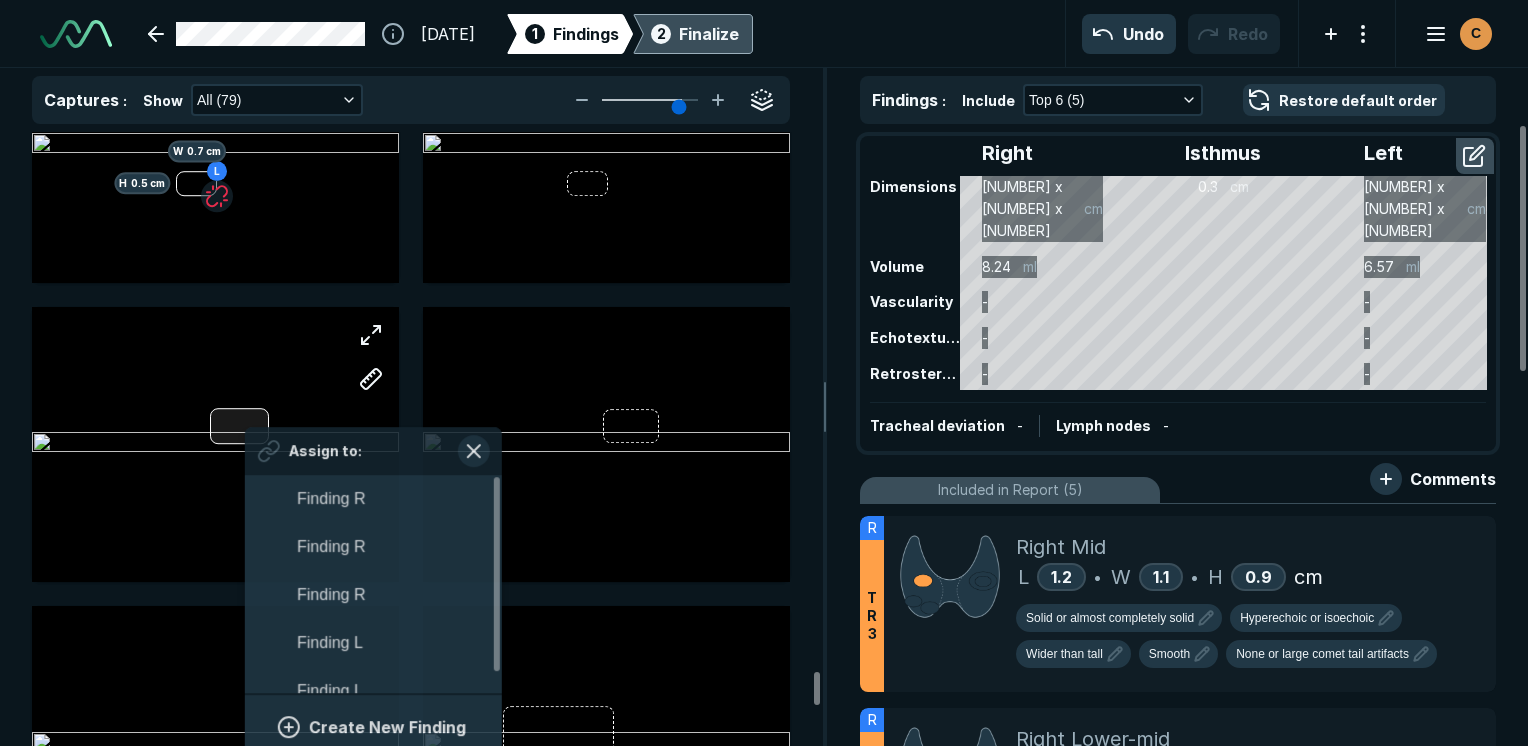 scroll, scrollTop: 3508, scrollLeft: 3708, axis: both 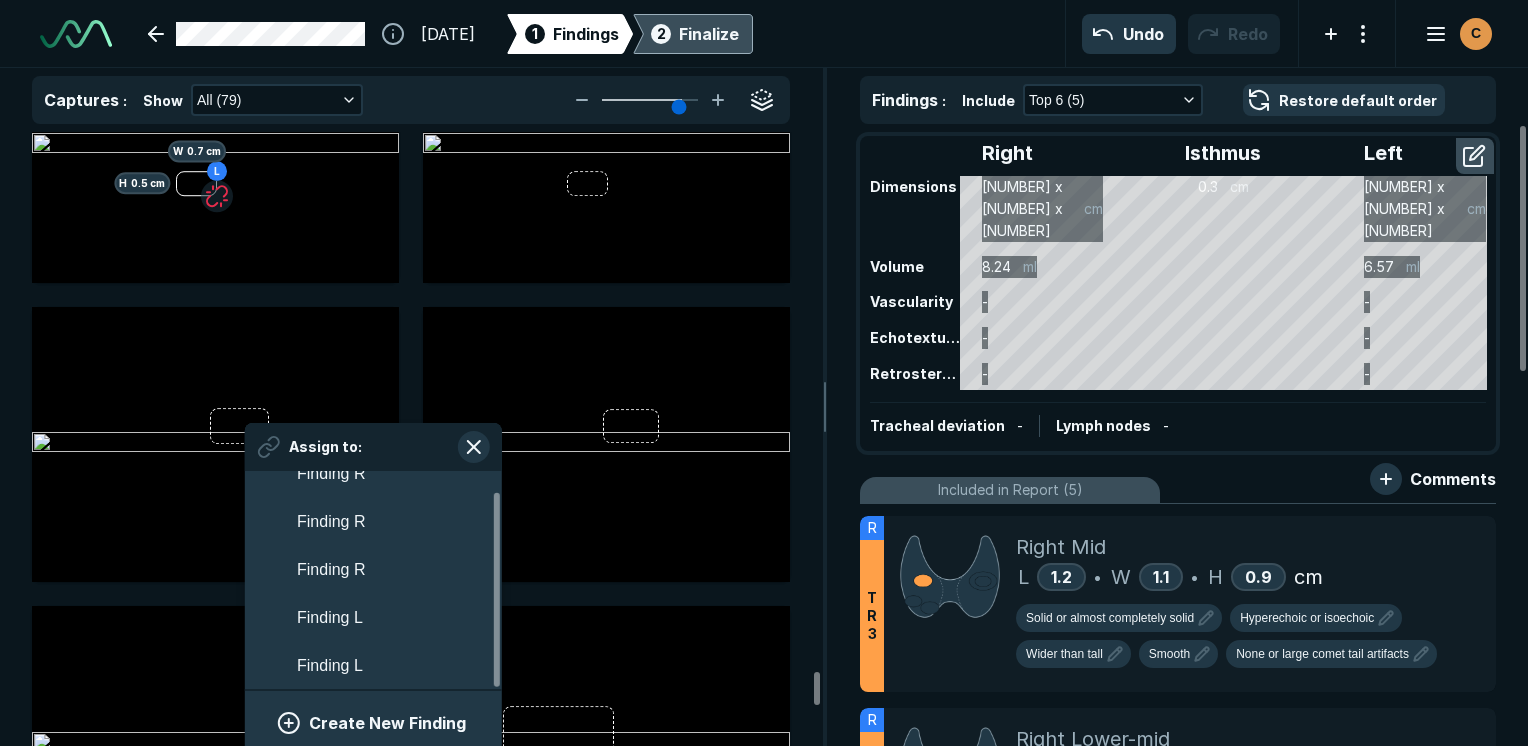 click on "Create New Finding" at bounding box center (373, 723) 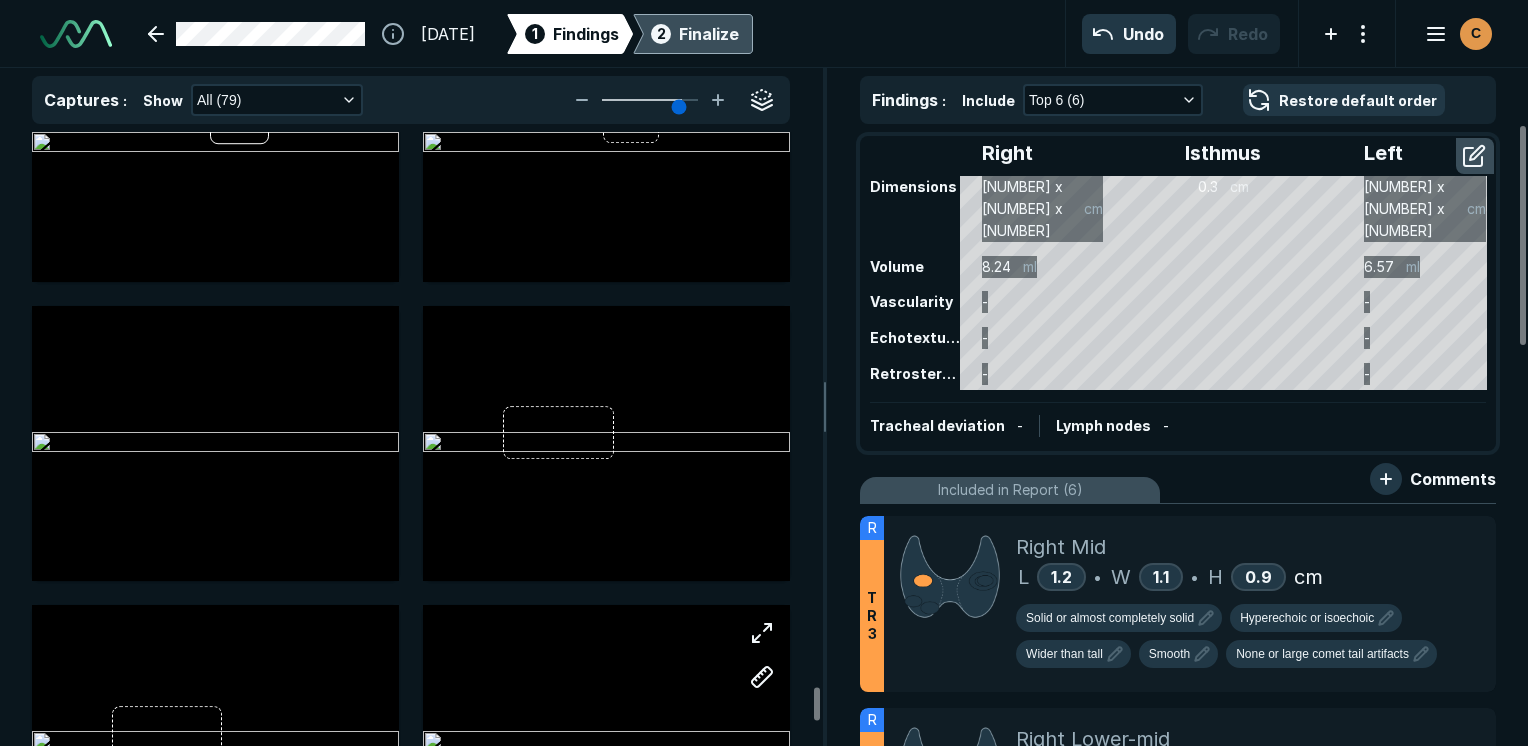 scroll, scrollTop: 11100, scrollLeft: 0, axis: vertical 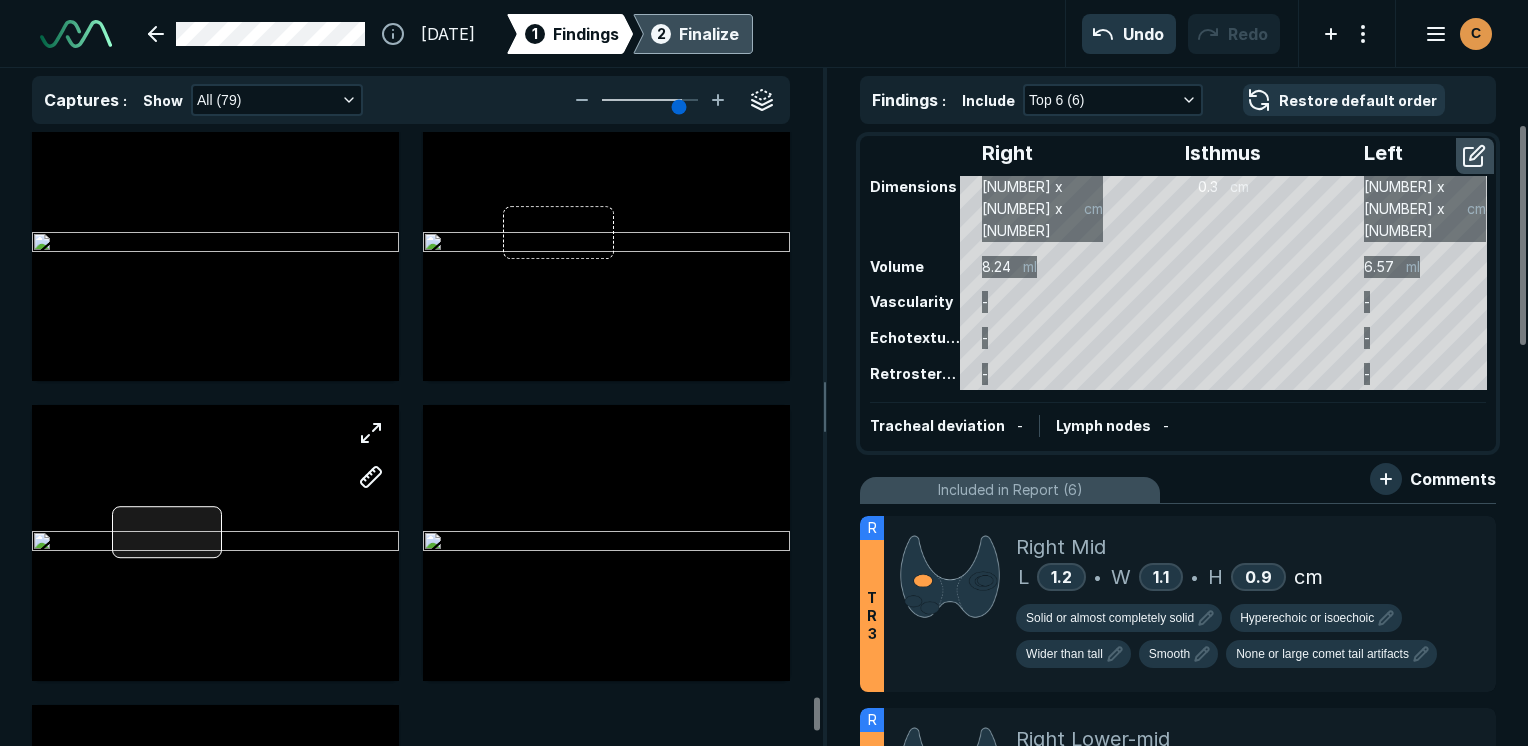 click at bounding box center (215, 542) 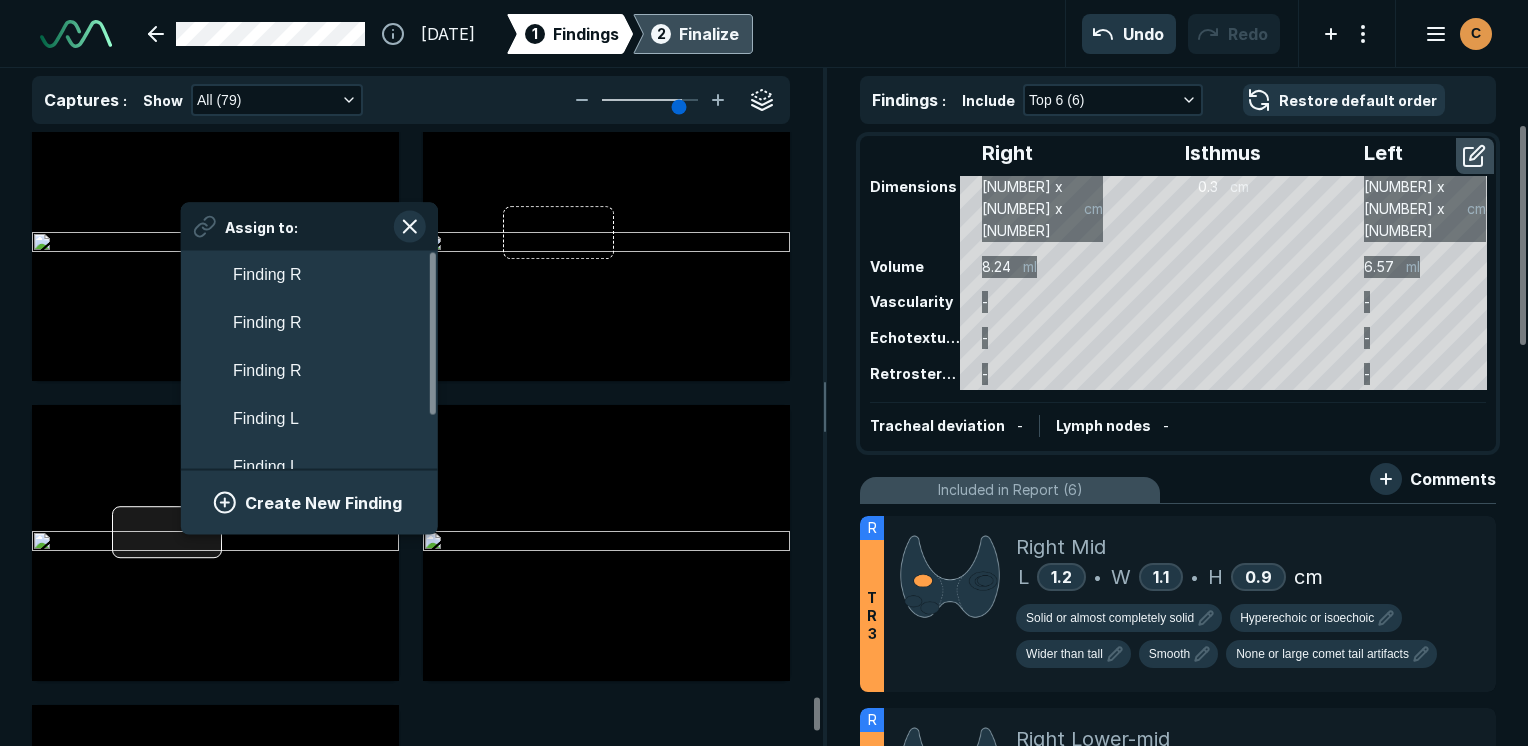 scroll, scrollTop: 3508, scrollLeft: 3708, axis: both 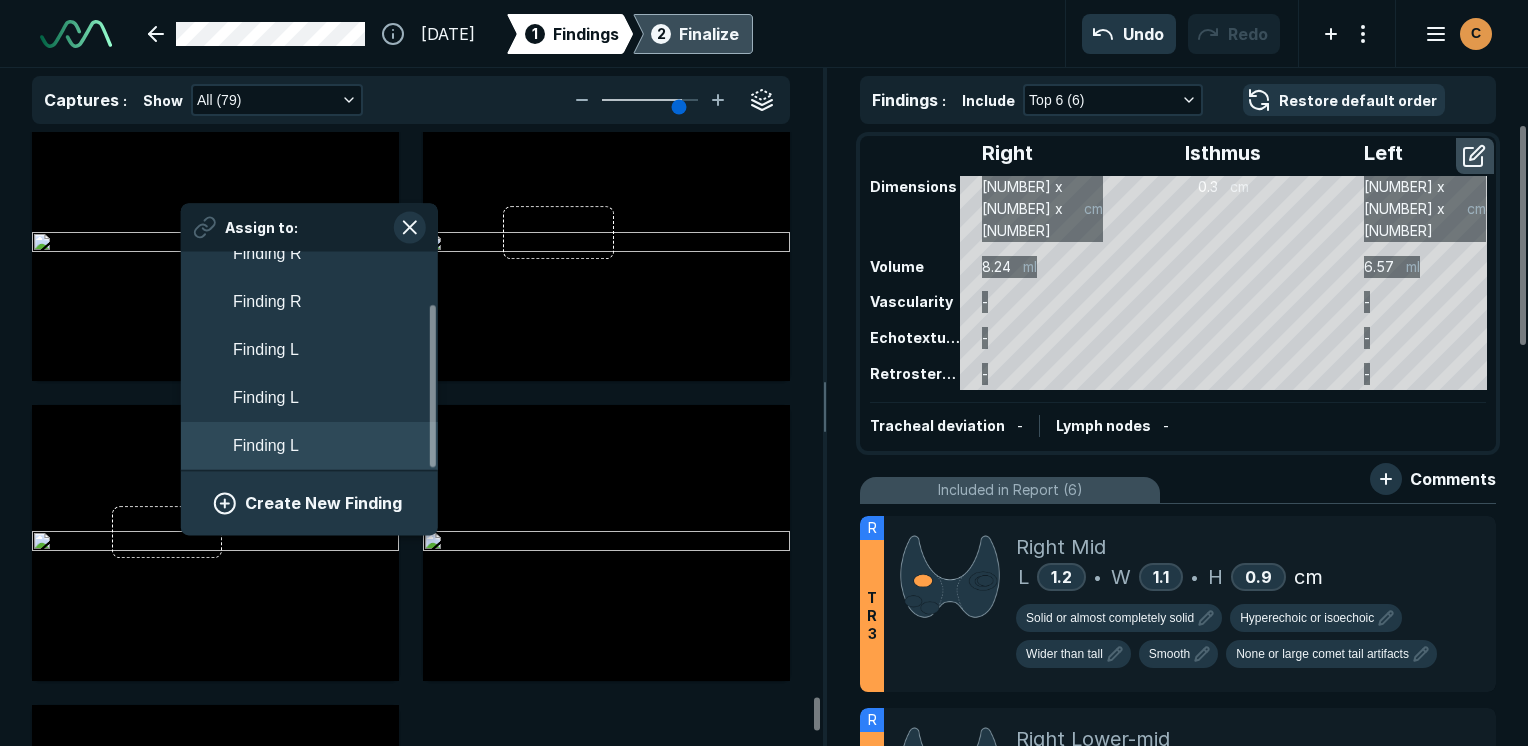 click on "Finding L" at bounding box center [309, 447] 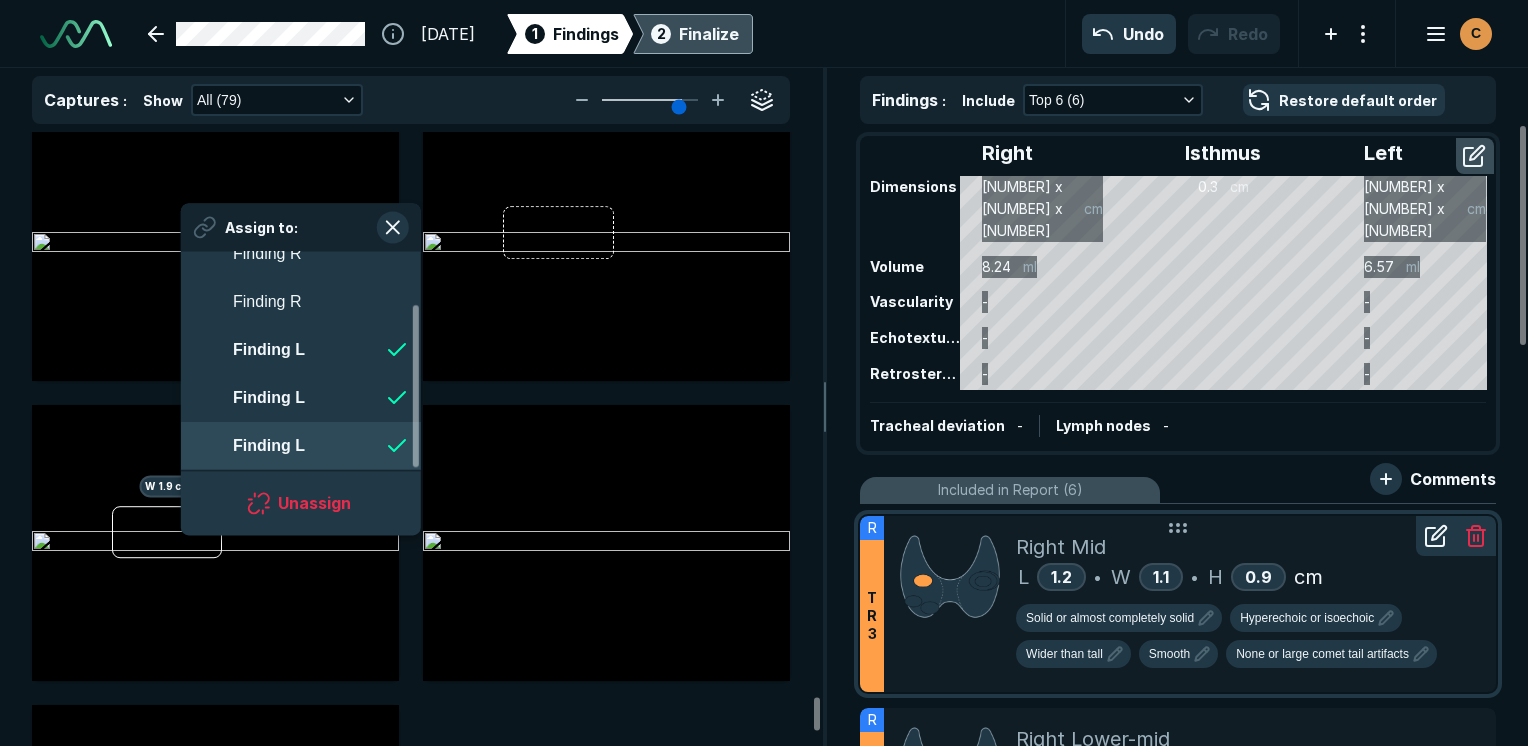 scroll, scrollTop: 3508, scrollLeft: 3649, axis: both 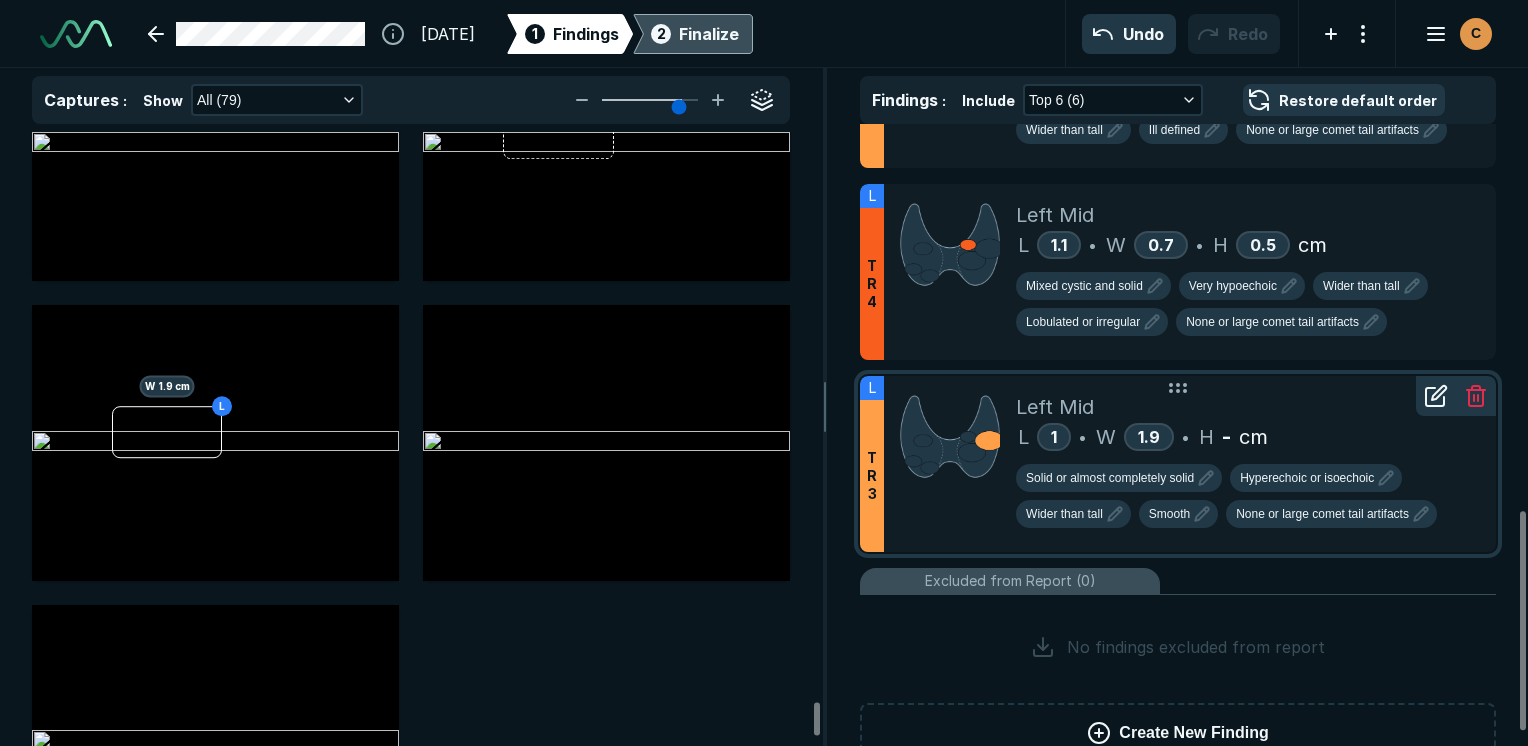 click 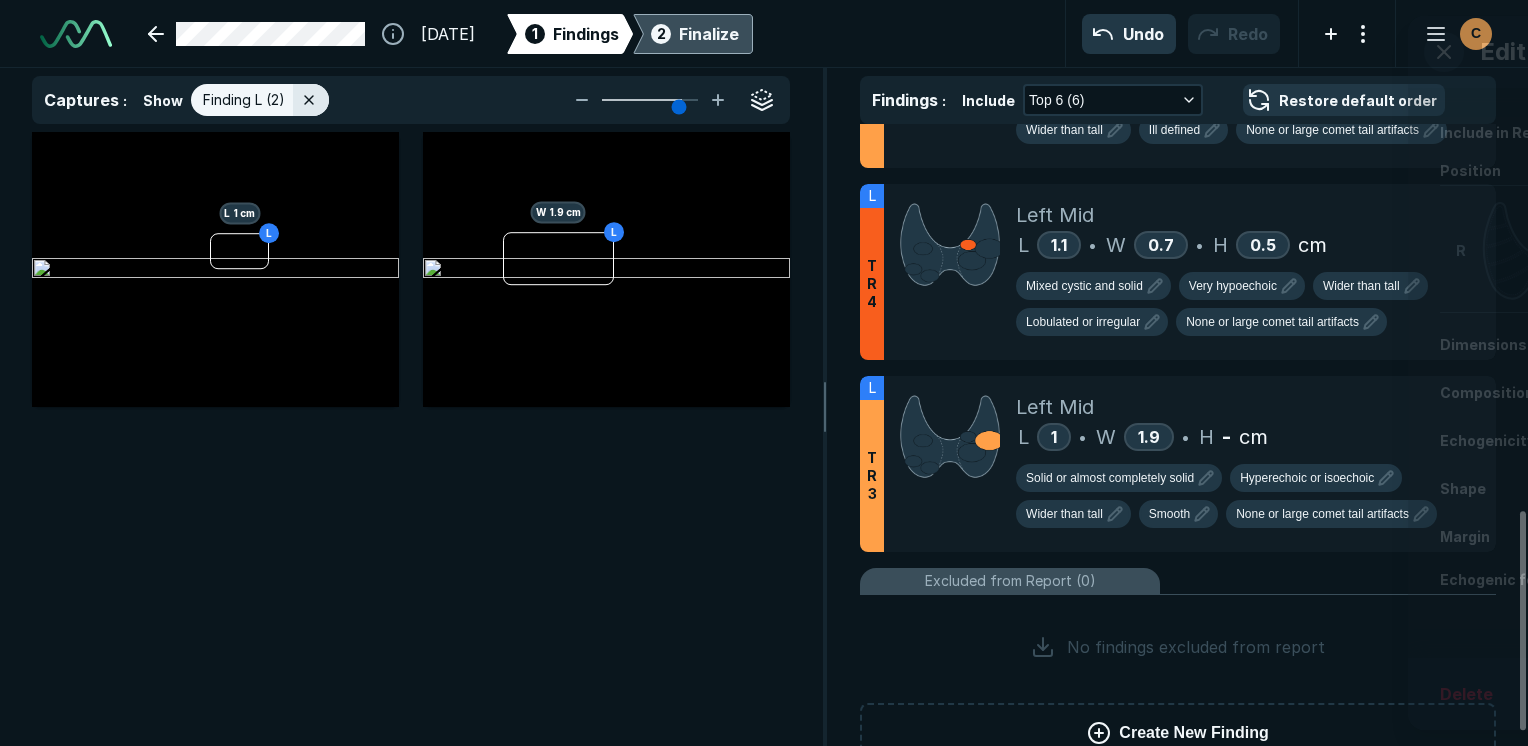 scroll, scrollTop: 4773, scrollLeft: 5129, axis: both 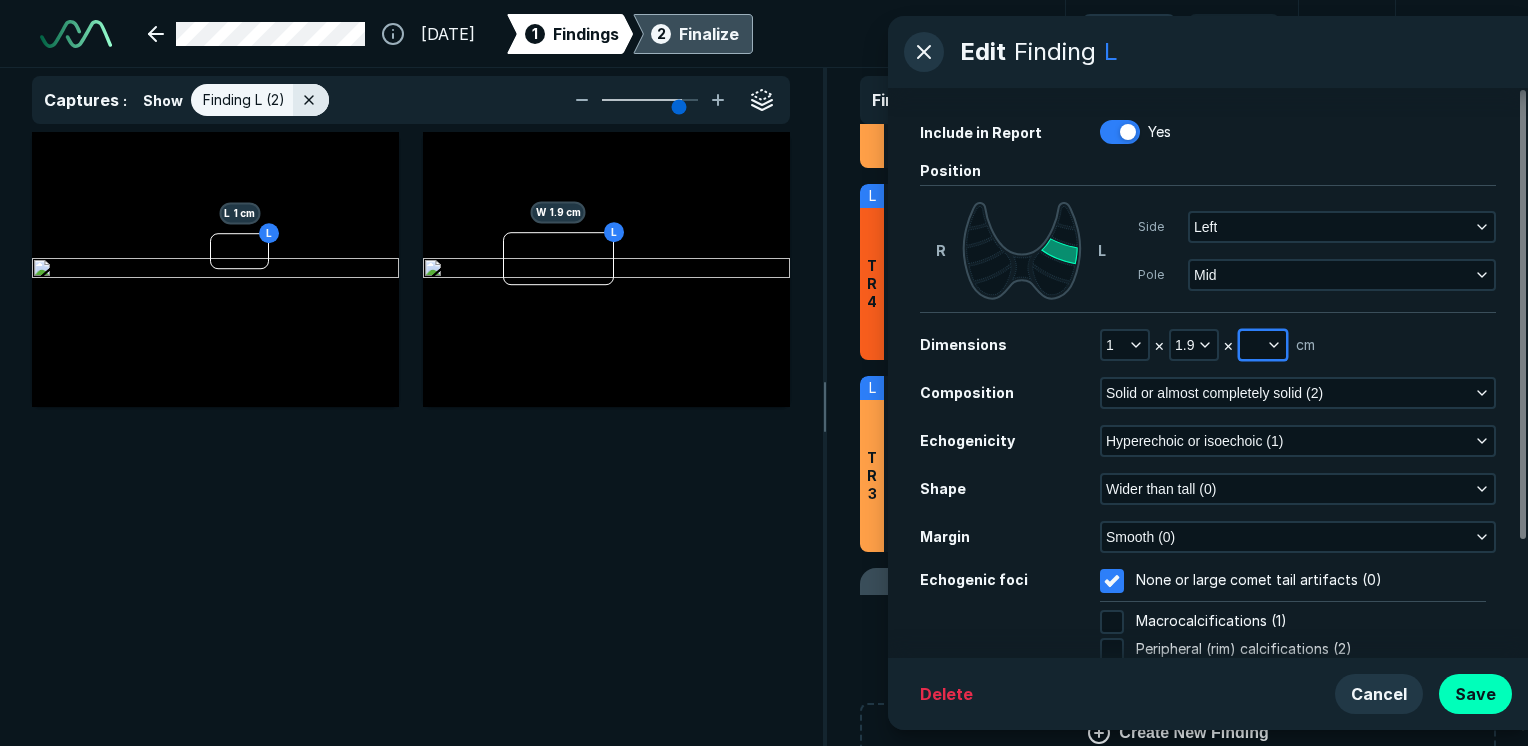 click at bounding box center (1263, 345) 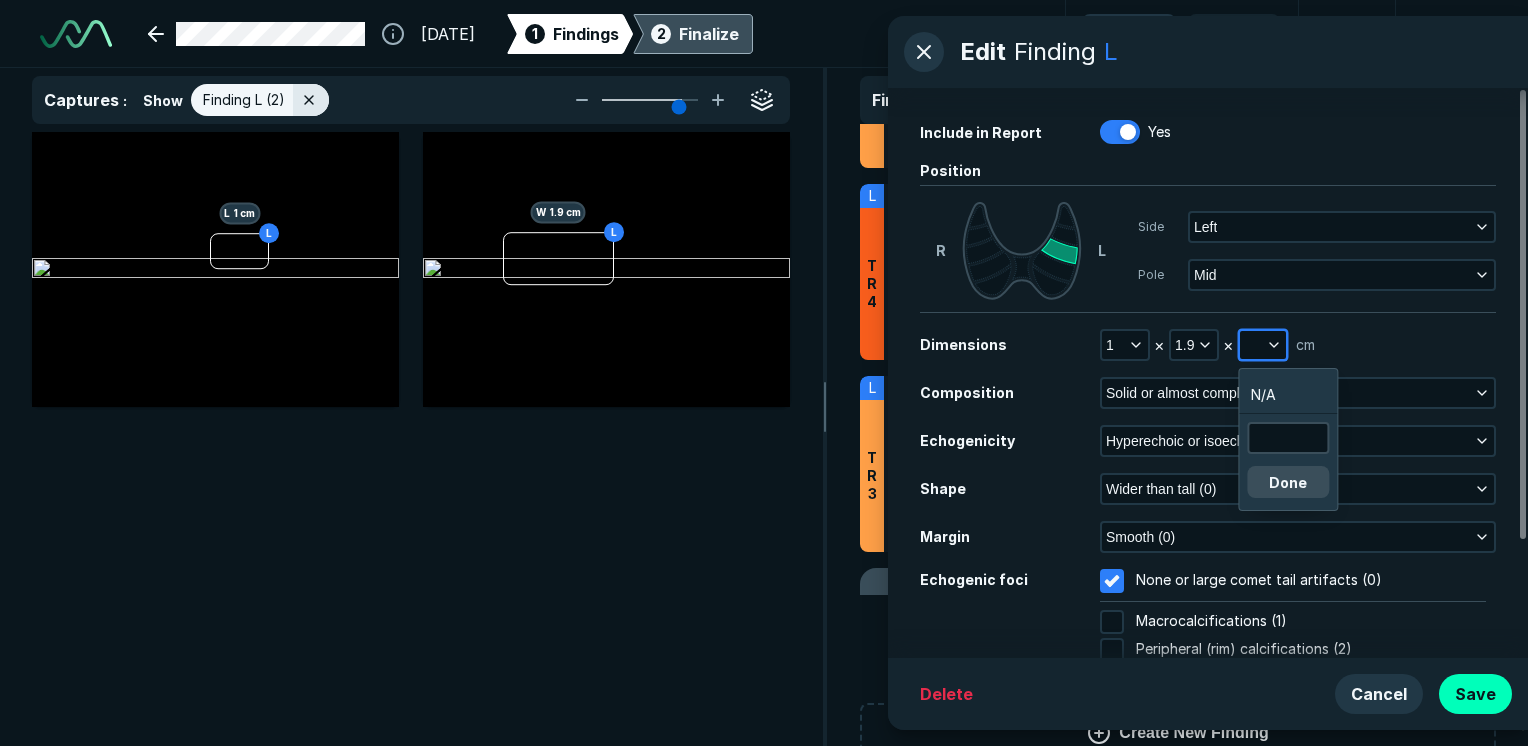 scroll, scrollTop: 3089, scrollLeft: 3012, axis: both 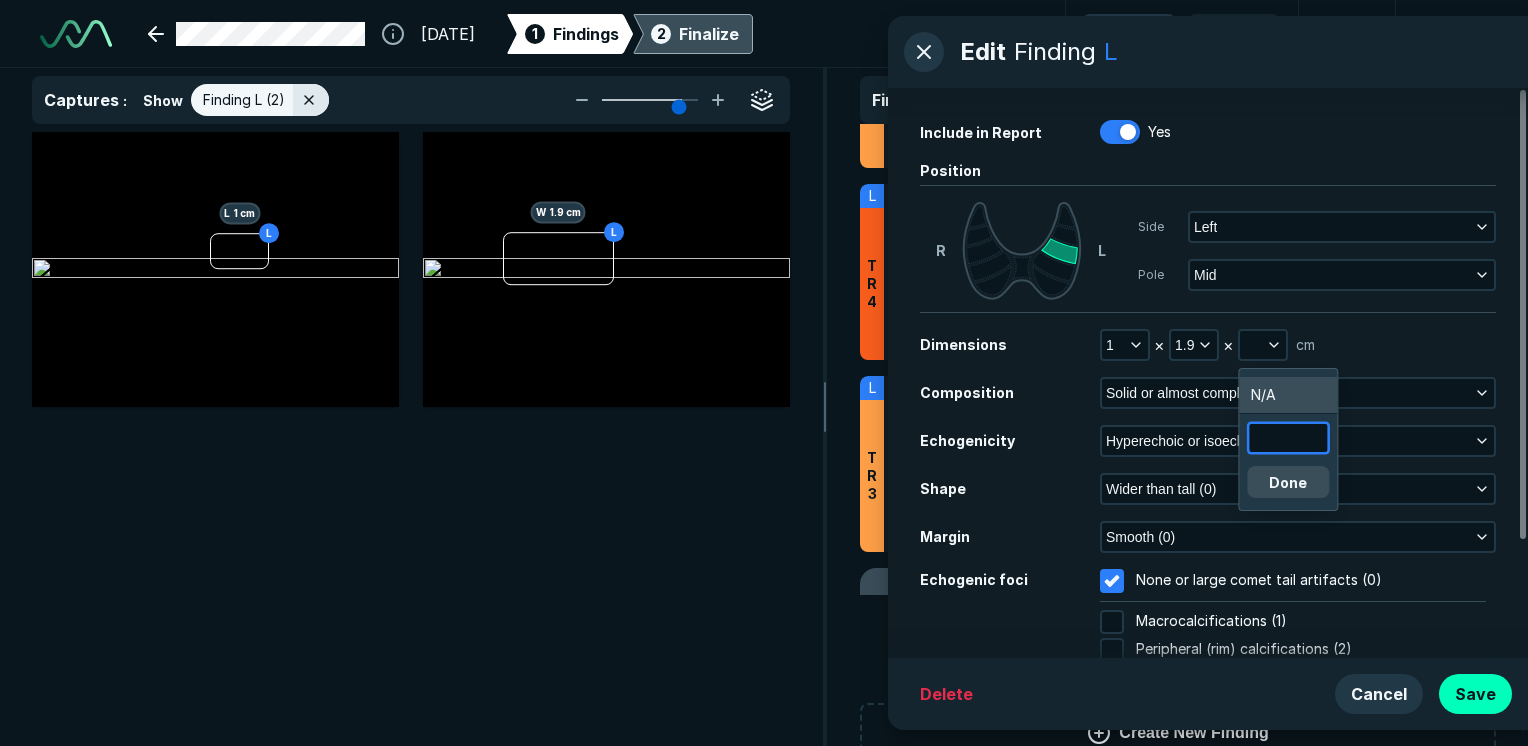 click at bounding box center (1288, 438) 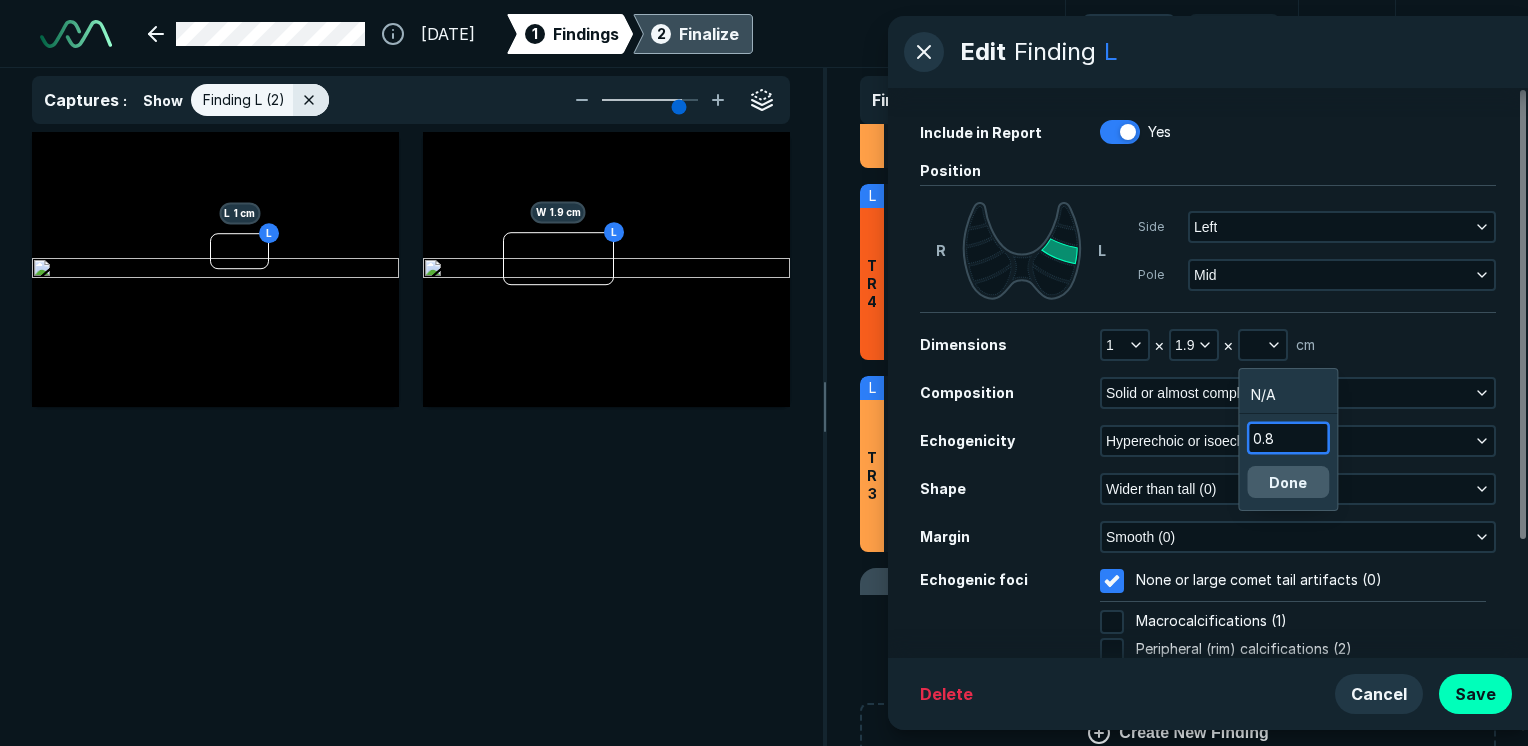 type on "0.8" 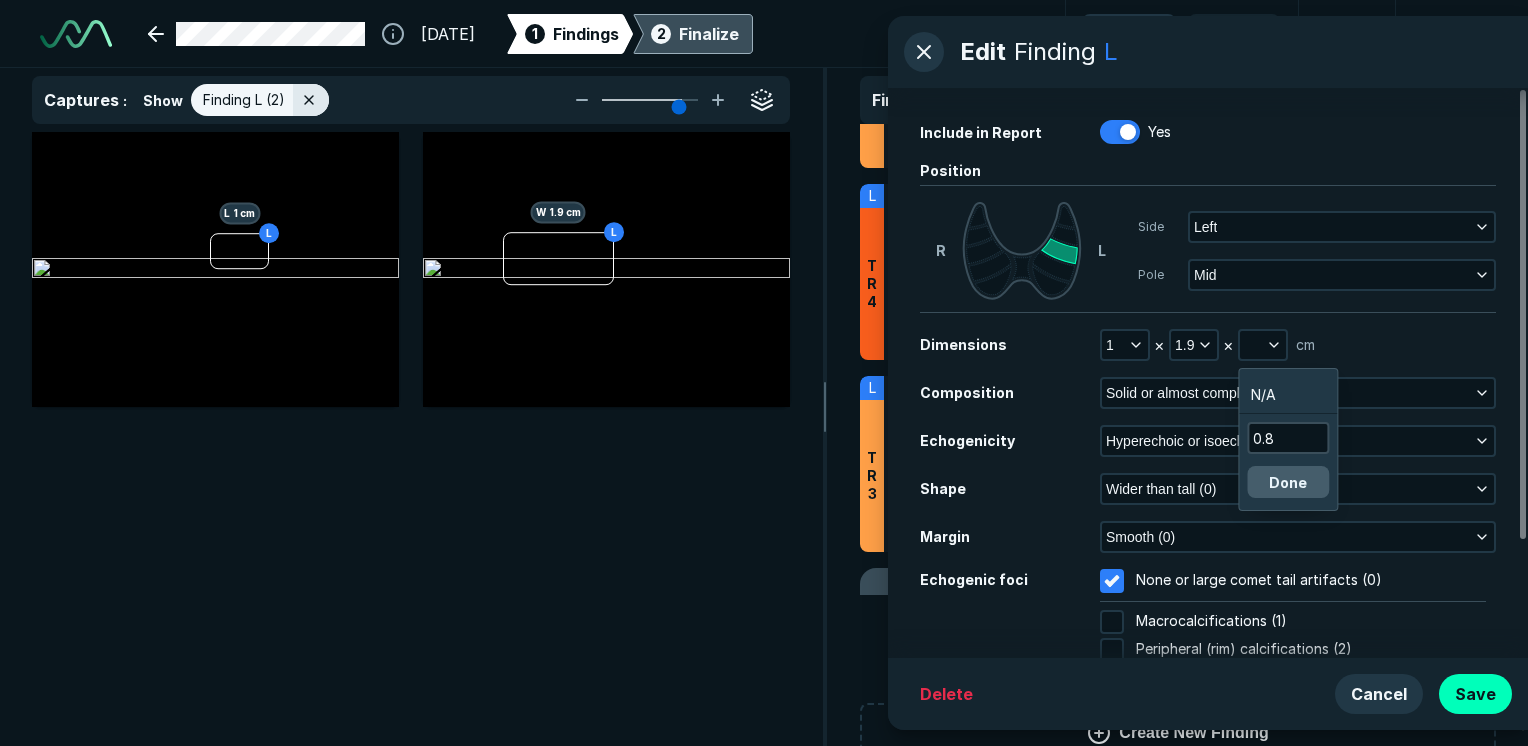 click on "Done" at bounding box center (1288, 482) 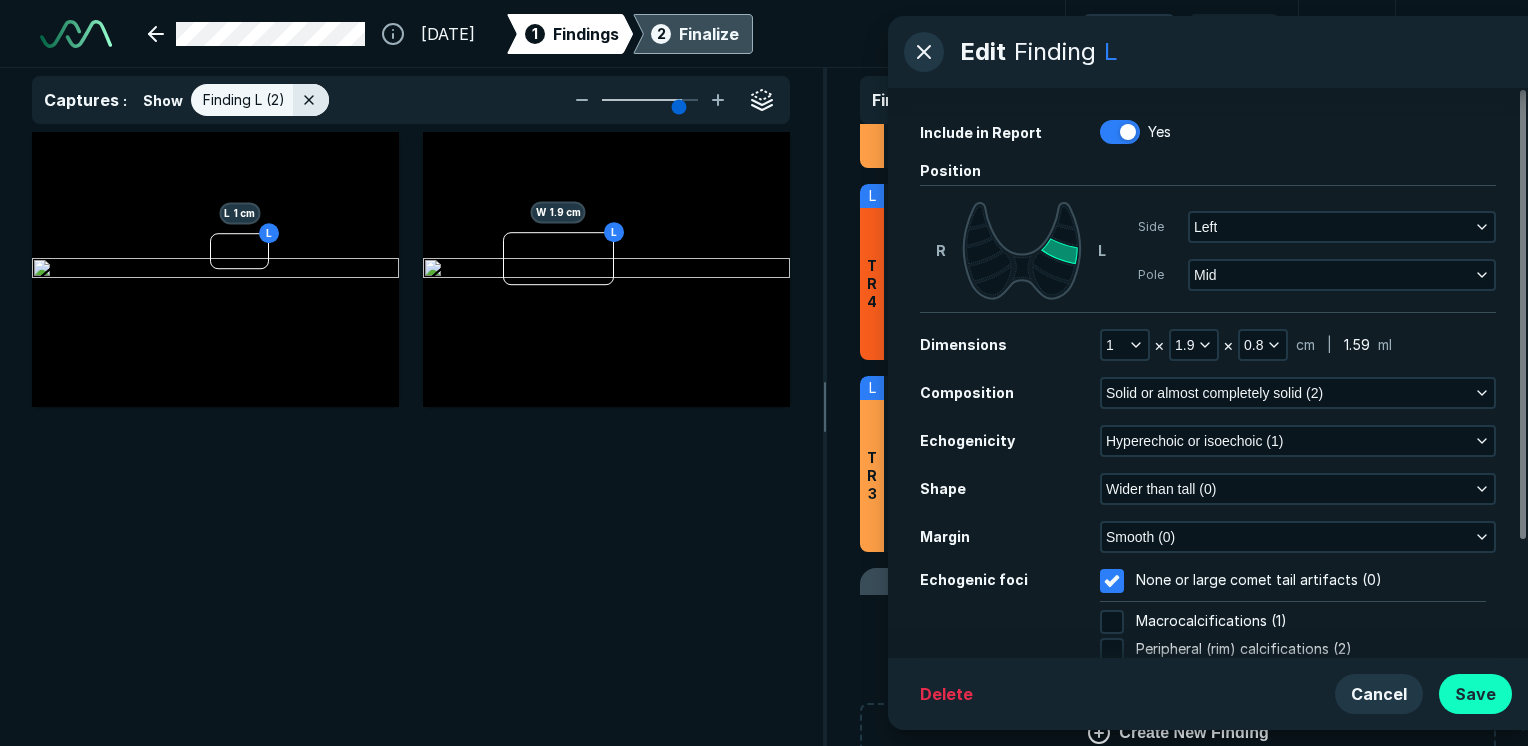 click on "Save" at bounding box center [1475, 694] 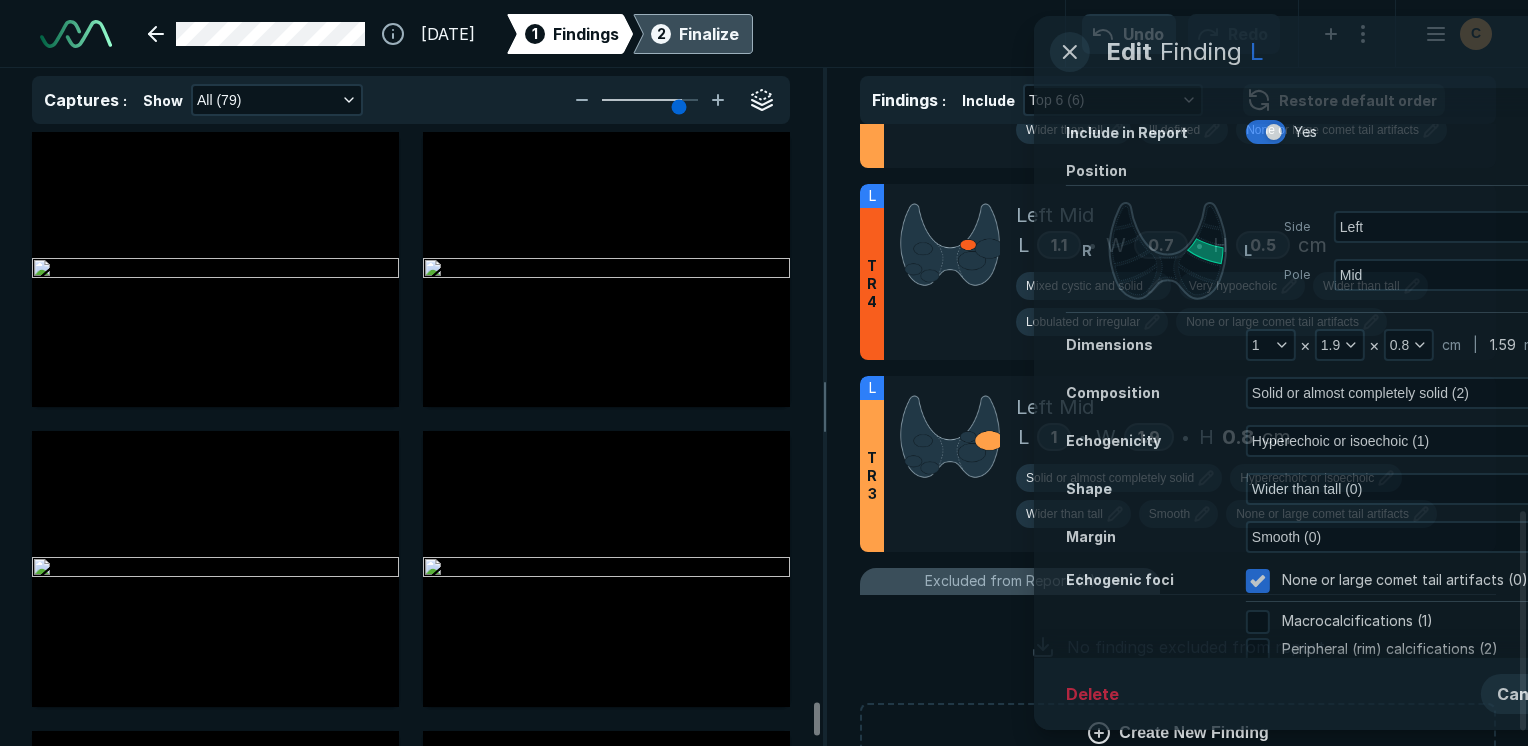 scroll, scrollTop: 5115, scrollLeft: 5949, axis: both 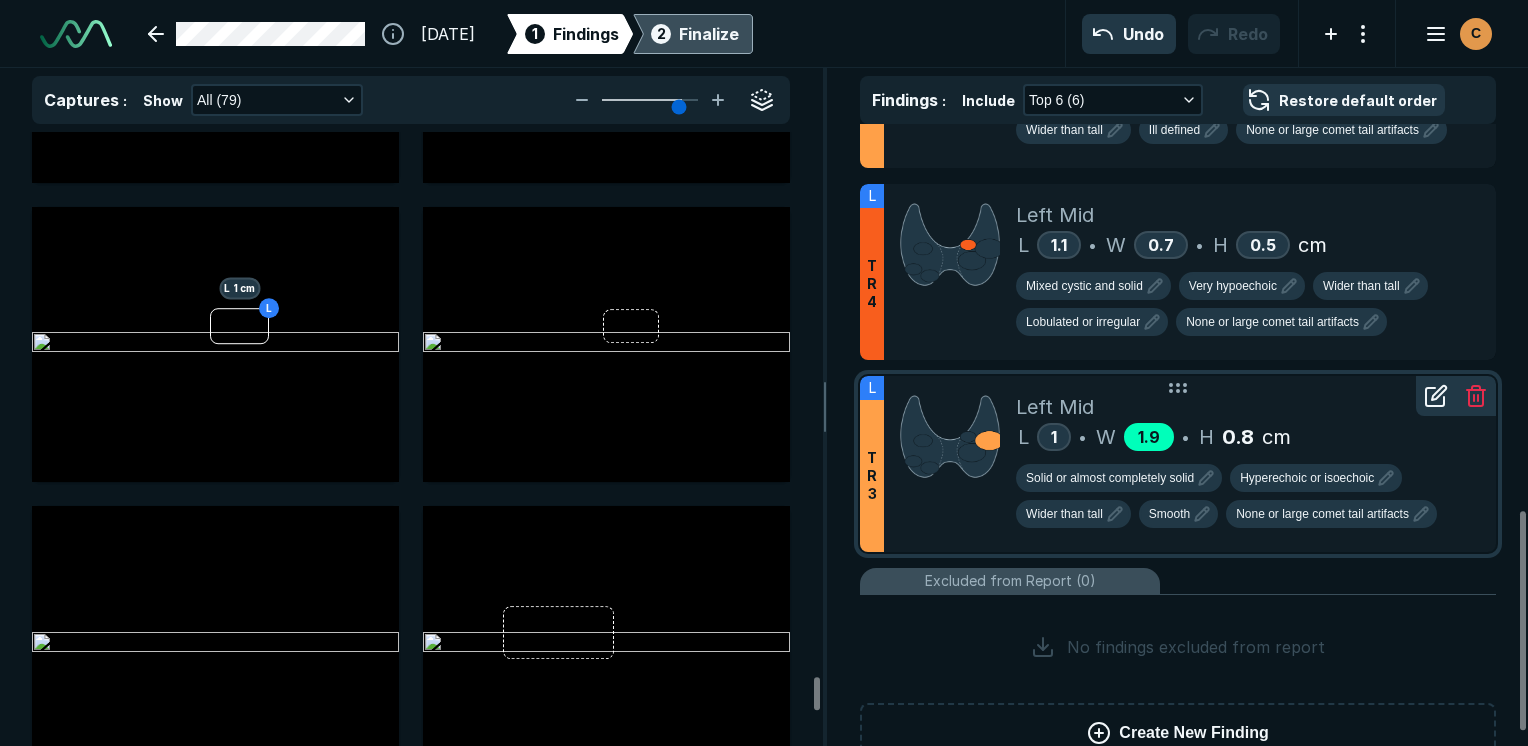 click on "1.9" at bounding box center [1149, 437] 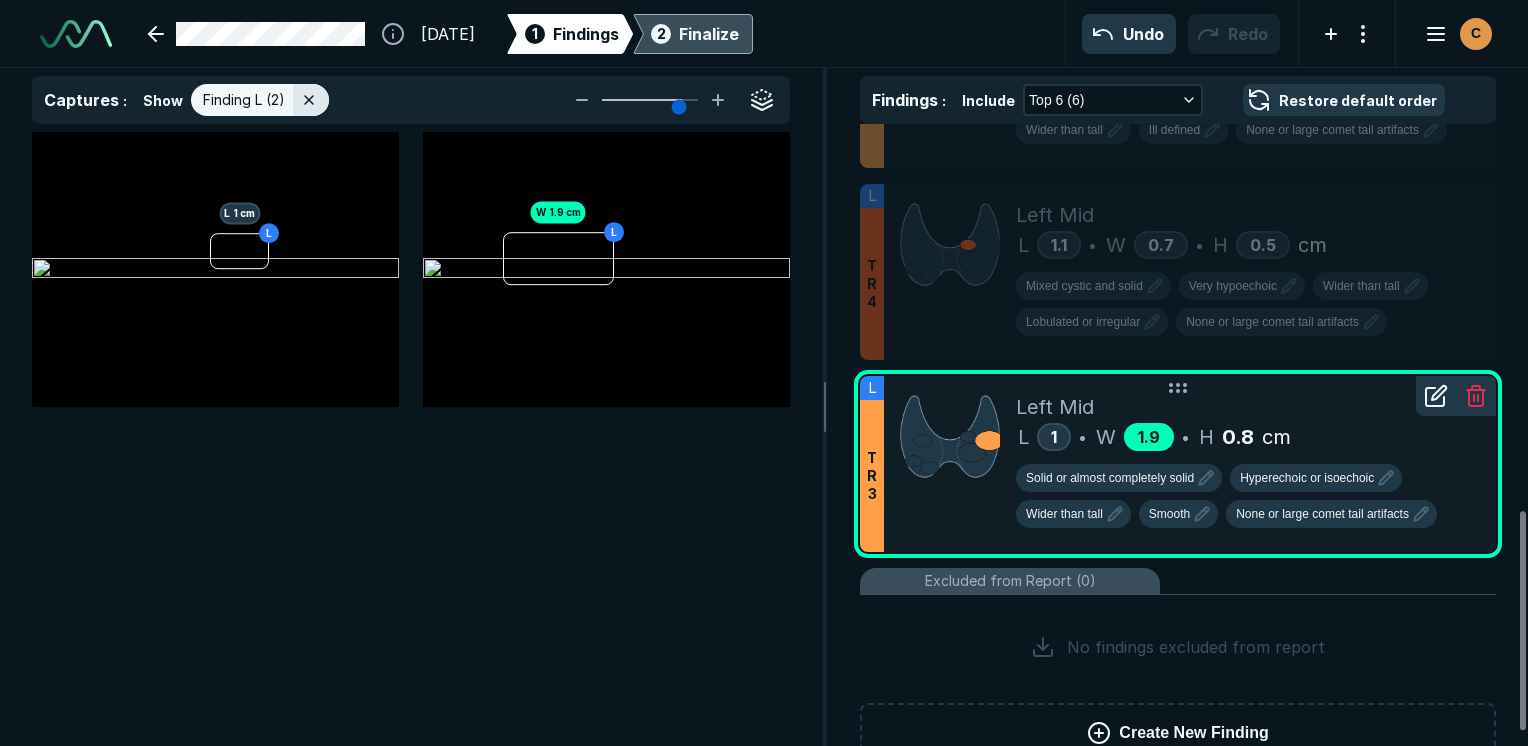 scroll, scrollTop: 5115, scrollLeft: 5949, axis: both 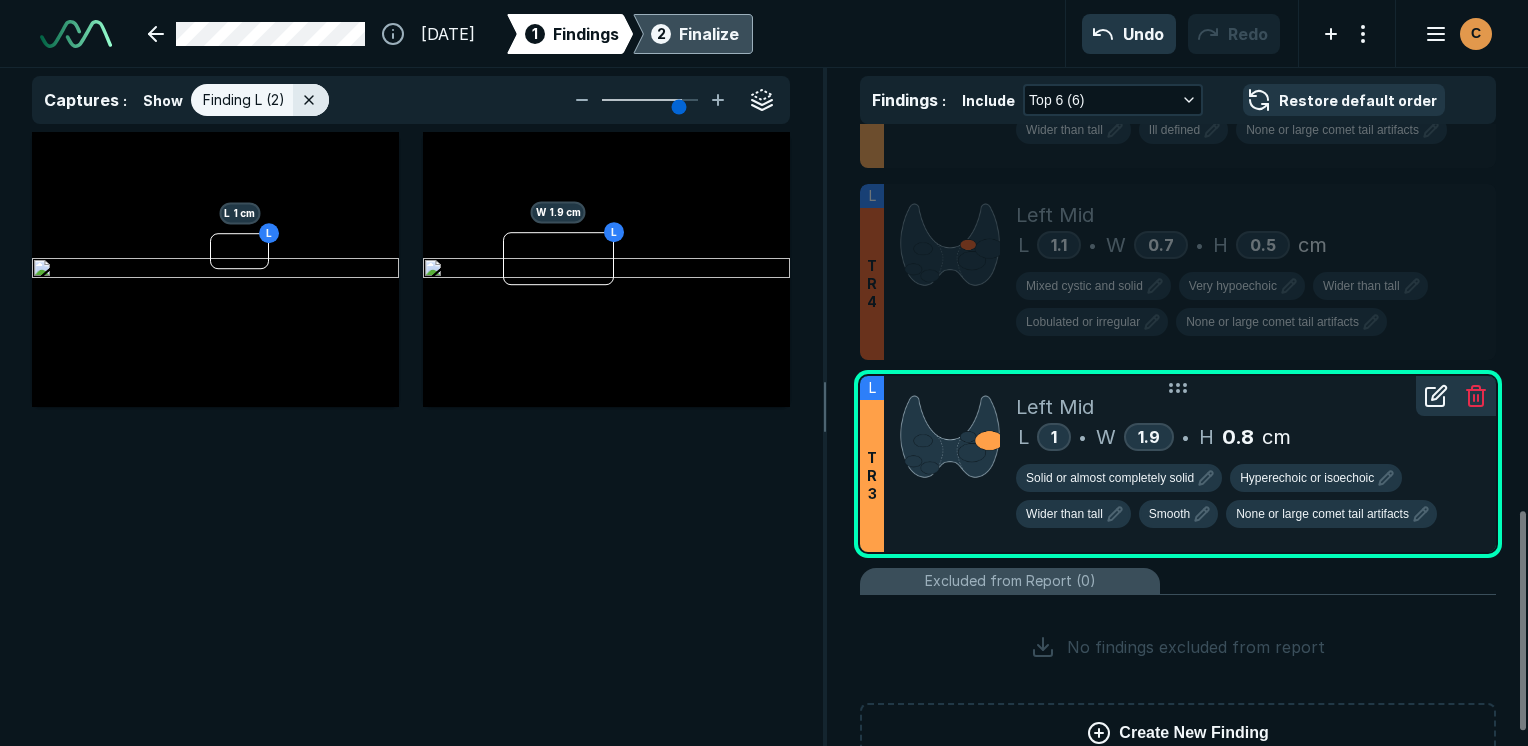 click 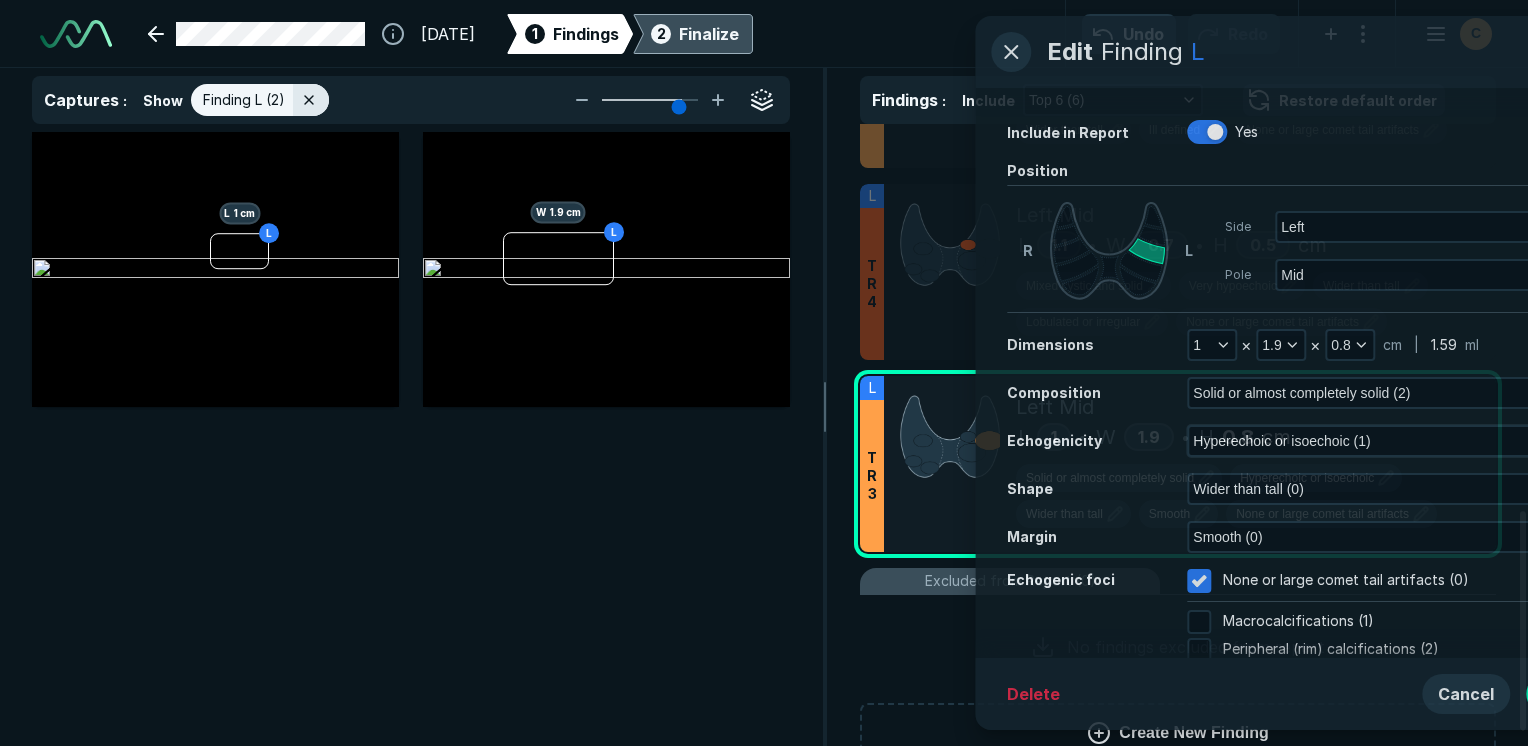 scroll, scrollTop: 4773, scrollLeft: 5129, axis: both 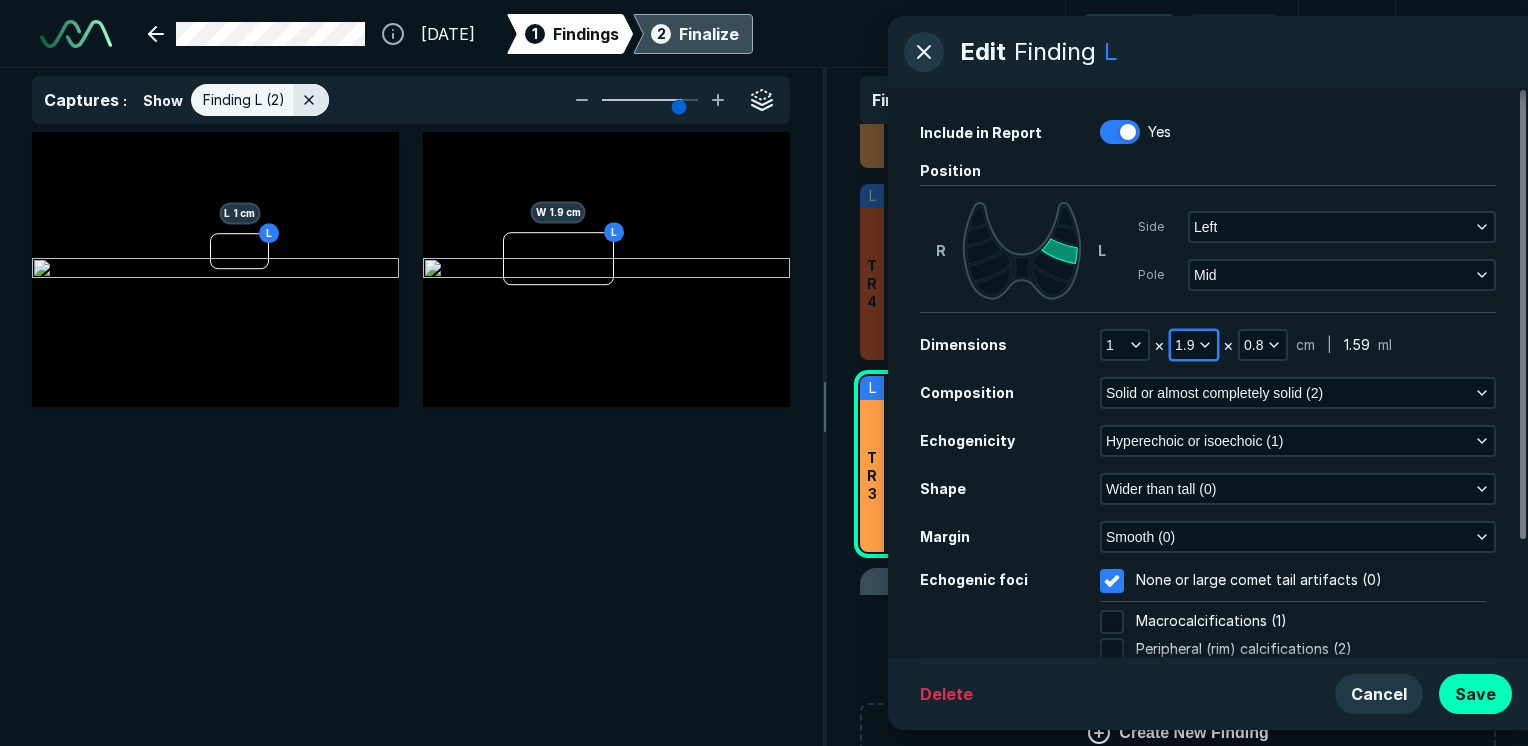click on "1.9" at bounding box center (1194, 345) 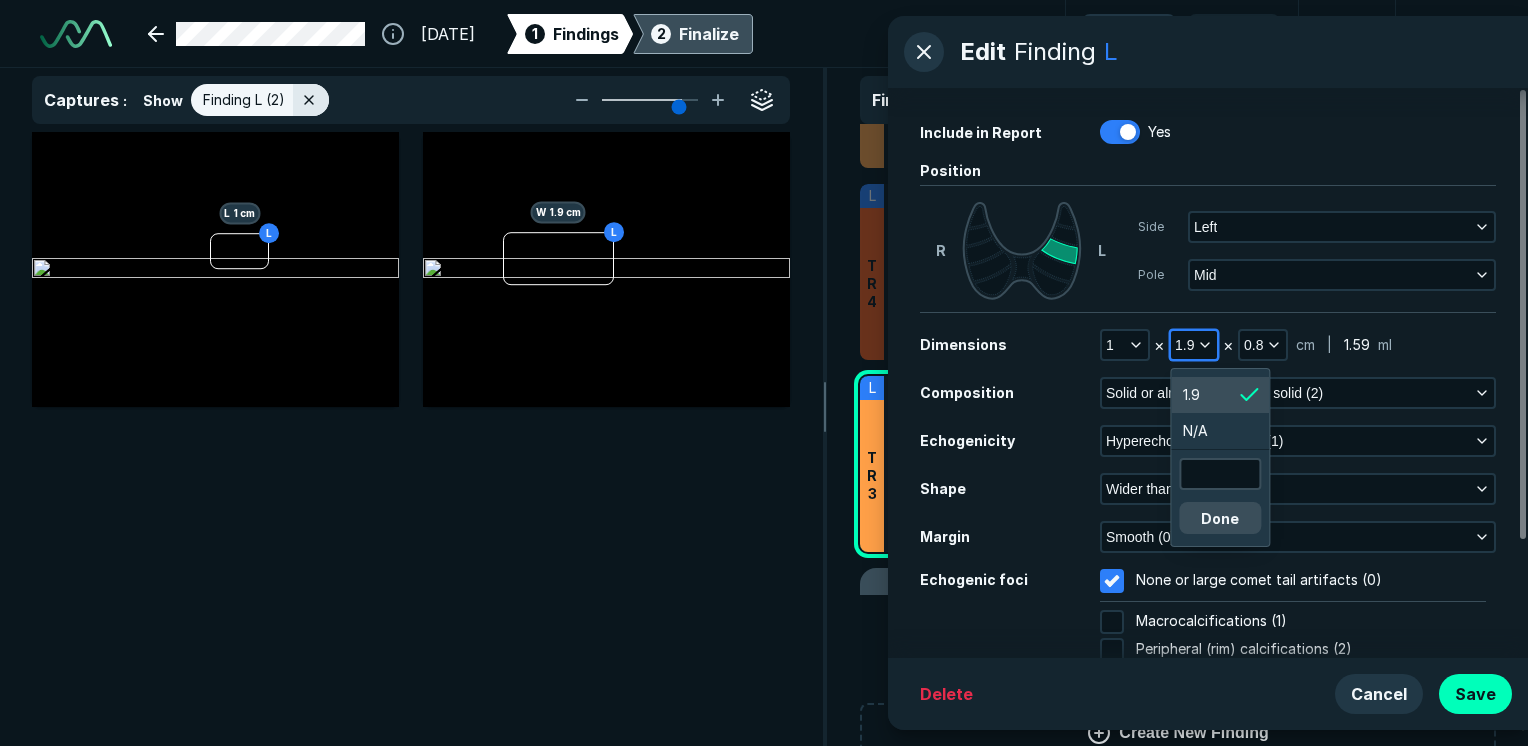 scroll, scrollTop: 3251, scrollLeft: 3012, axis: both 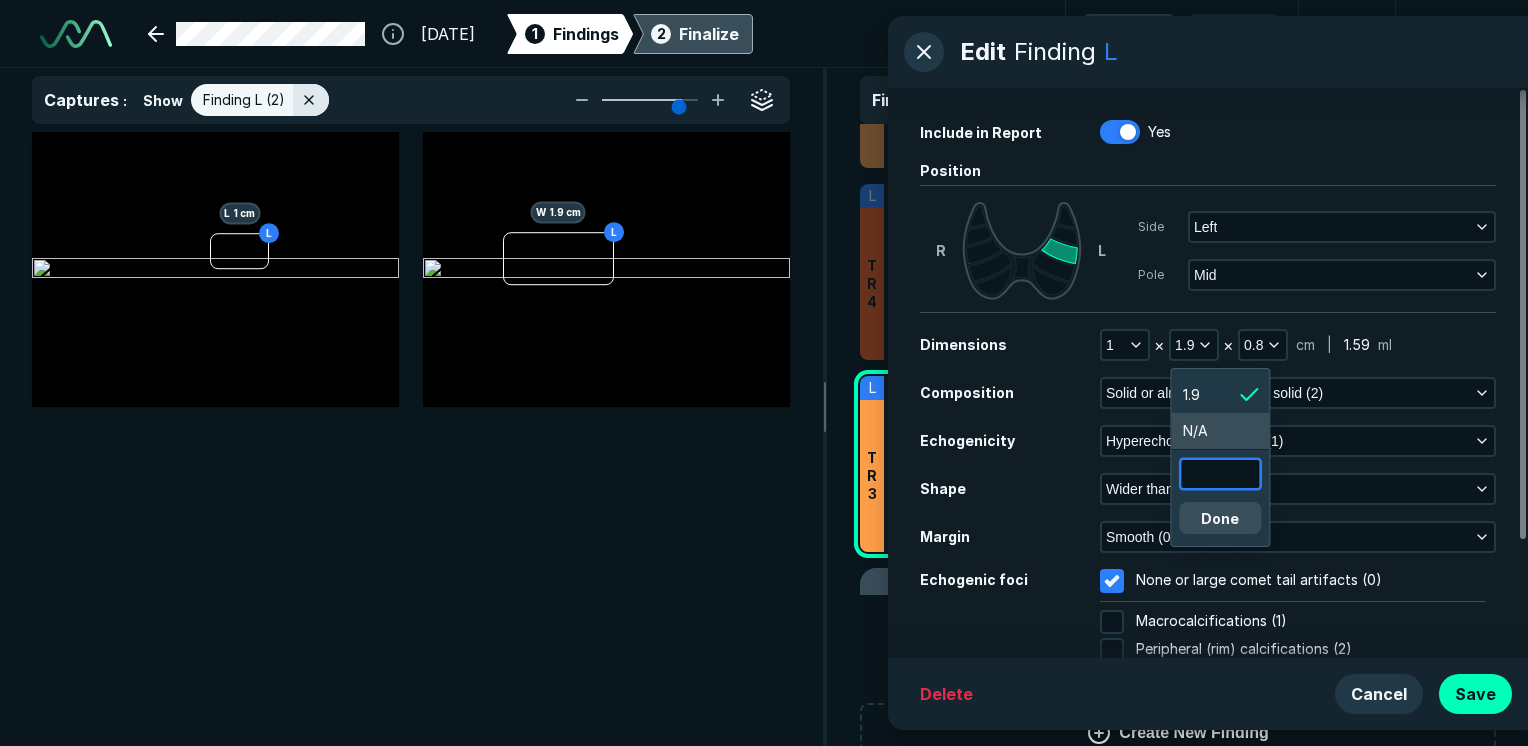 click at bounding box center [1220, 474] 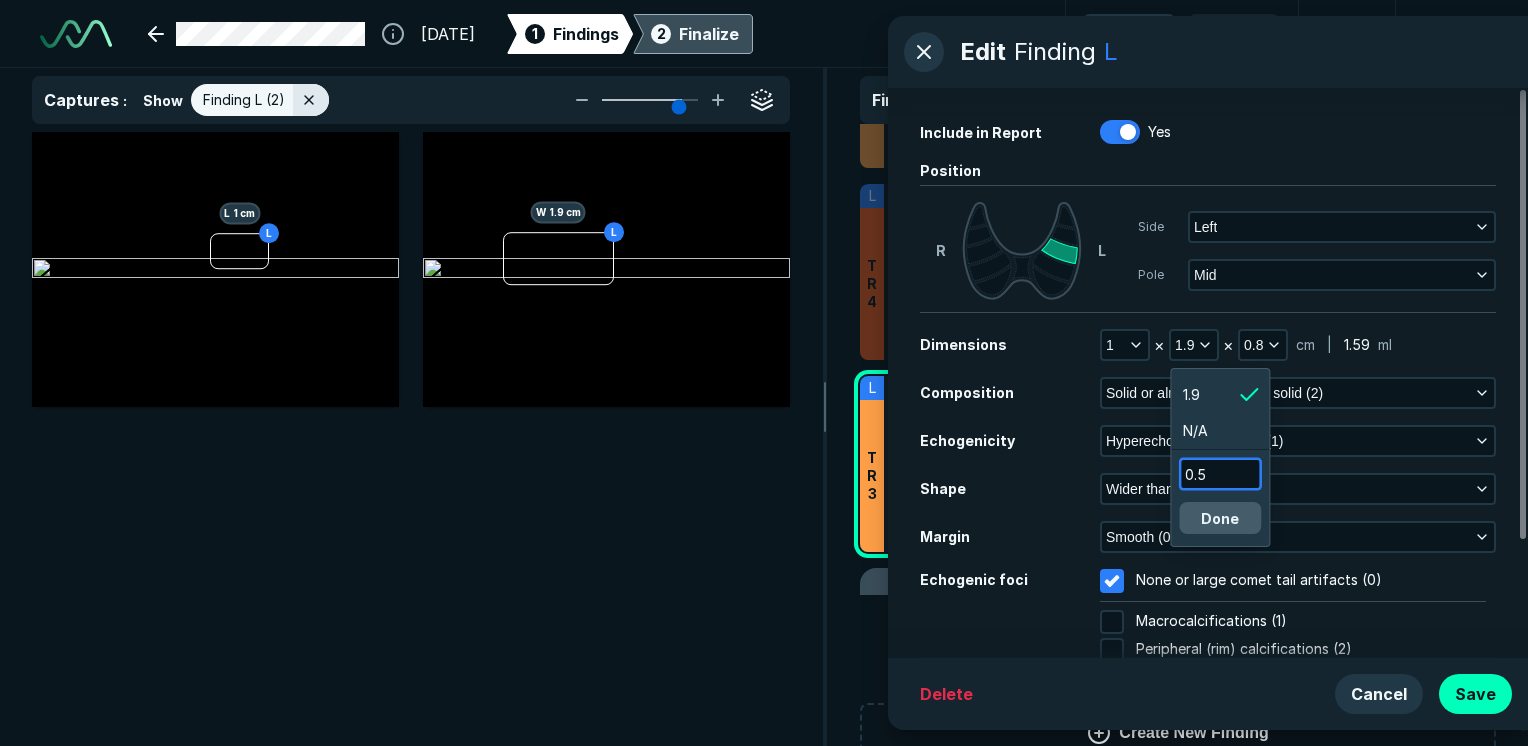 type on "0.5" 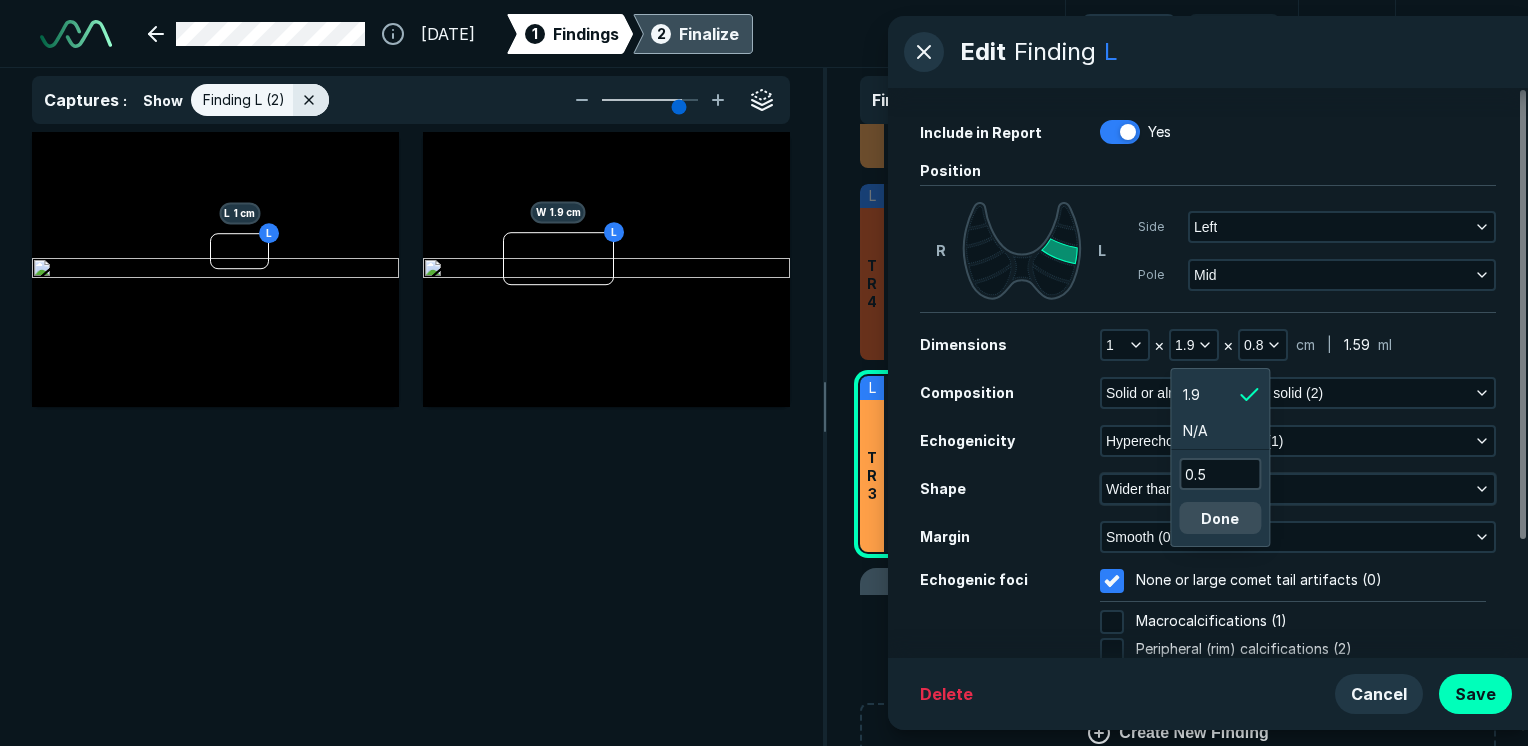 click on "Done" at bounding box center (1220, 518) 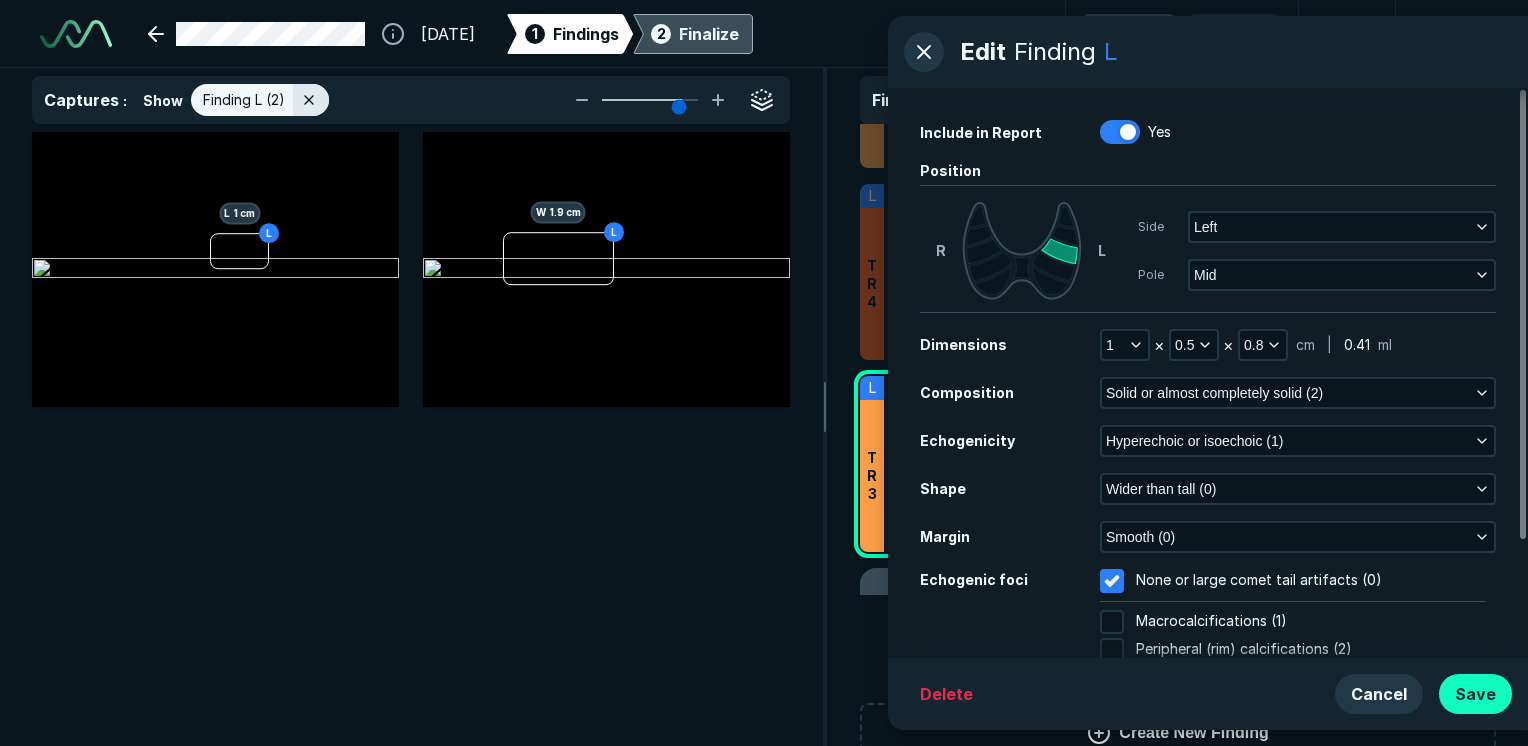 click on "Save" at bounding box center (1475, 694) 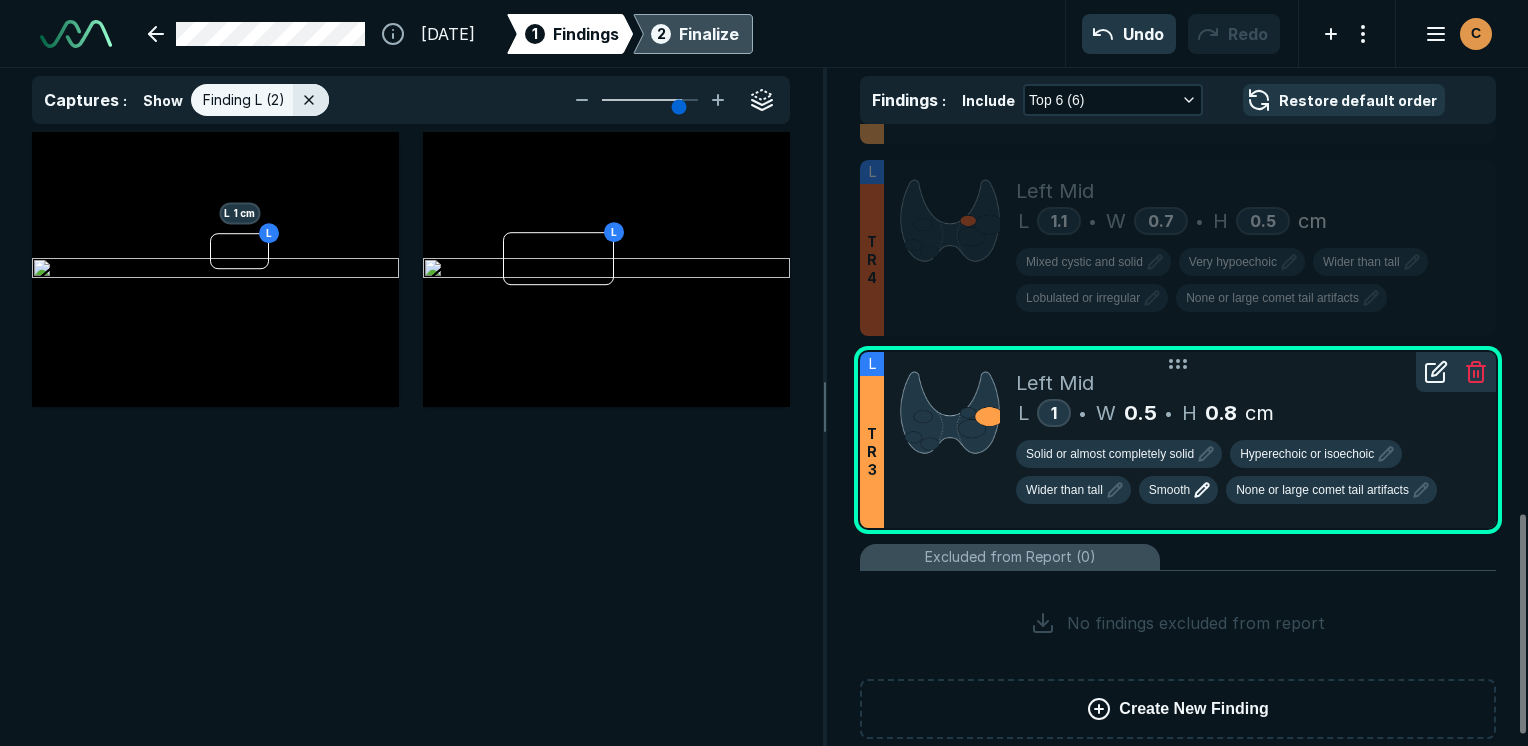 scroll, scrollTop: 1136, scrollLeft: 0, axis: vertical 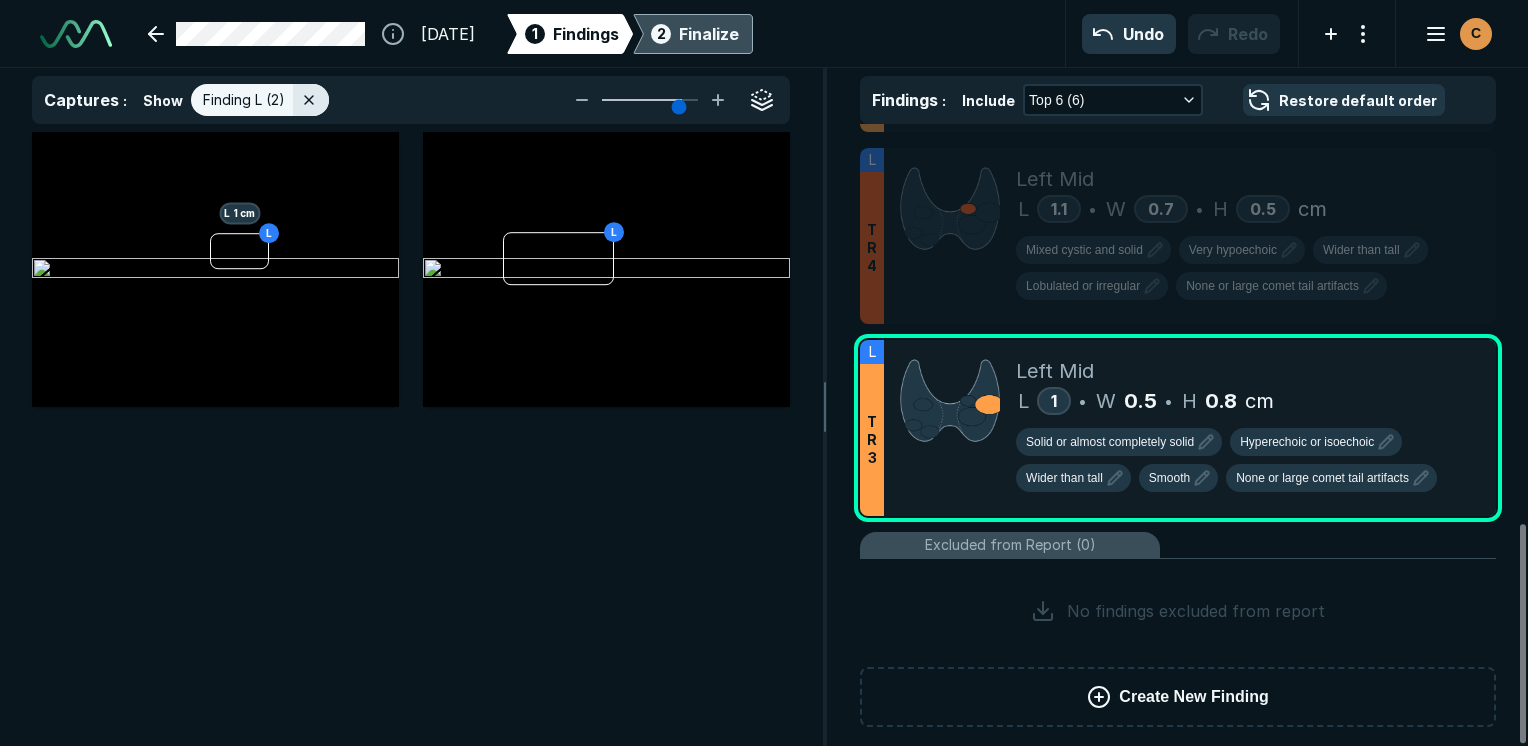click on "Finalize" at bounding box center (709, 34) 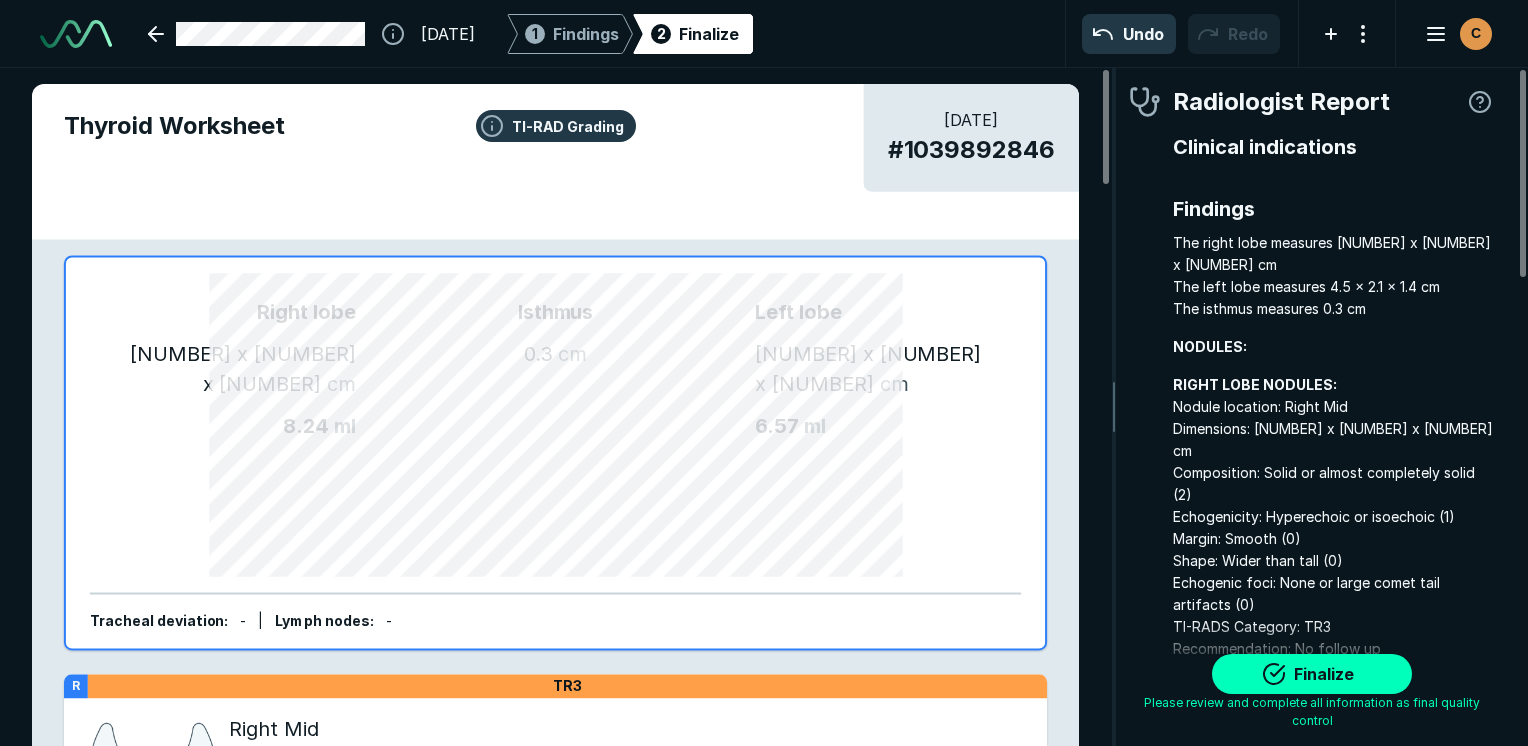 scroll, scrollTop: 5507, scrollLeft: 4189, axis: both 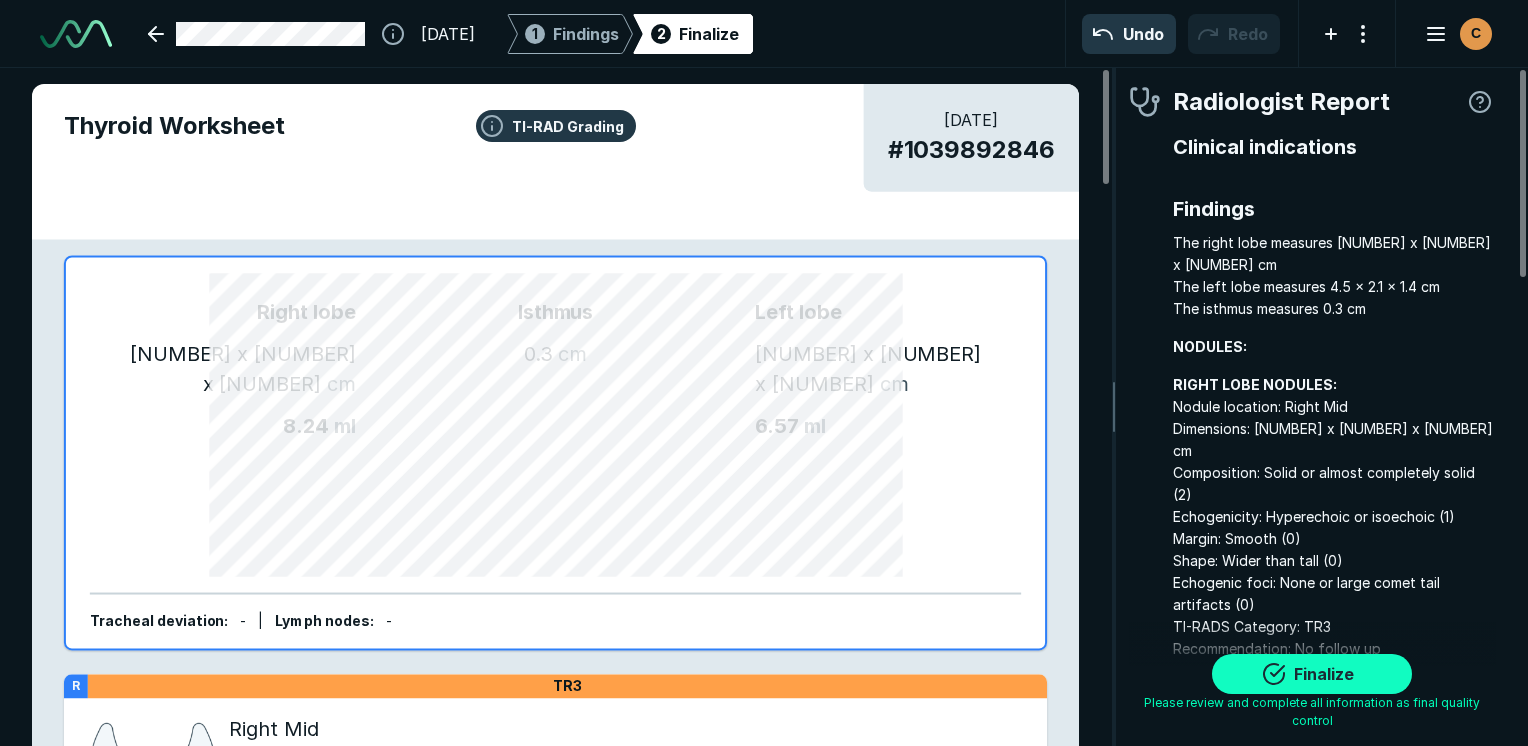 click on "Finalize" at bounding box center [1312, 674] 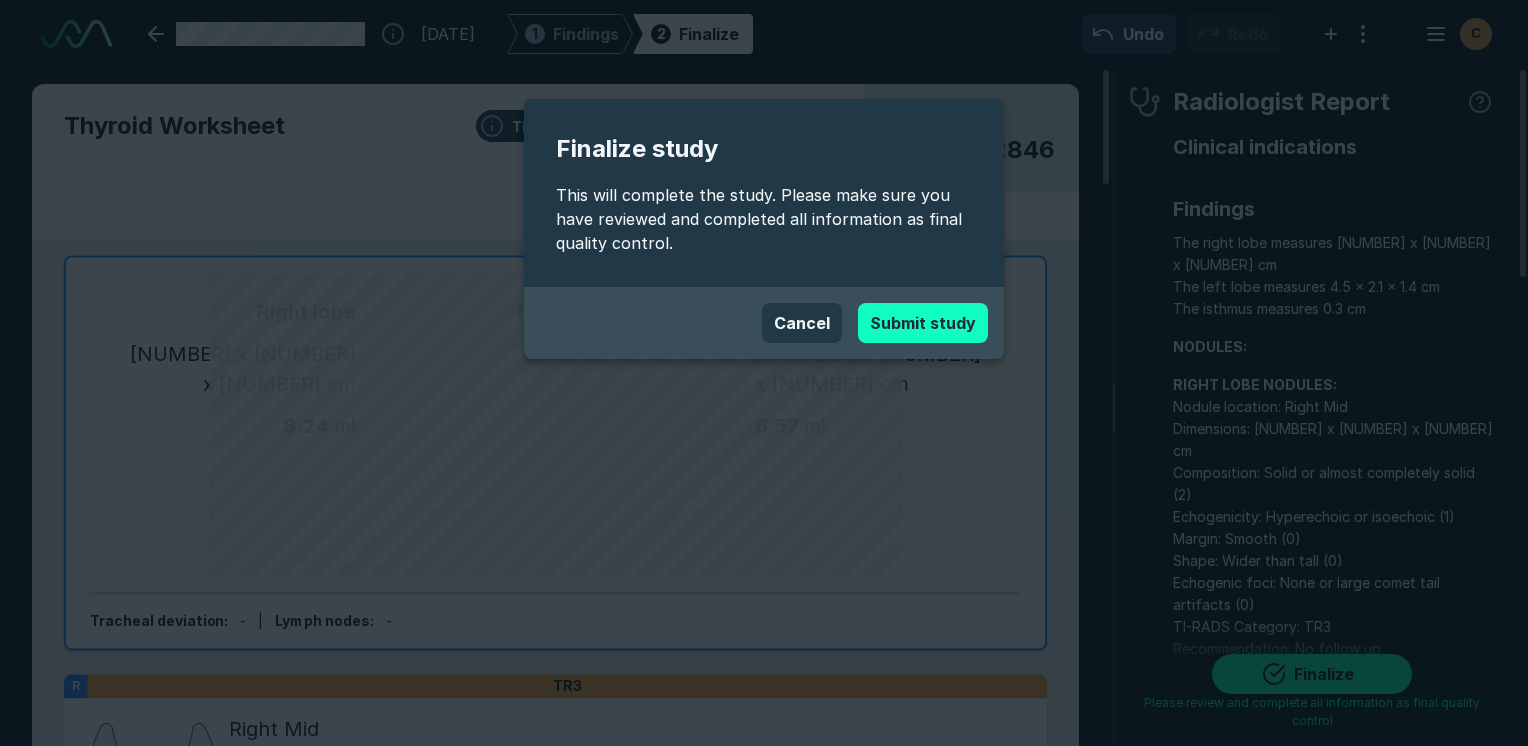 click on "Submit study" at bounding box center [923, 323] 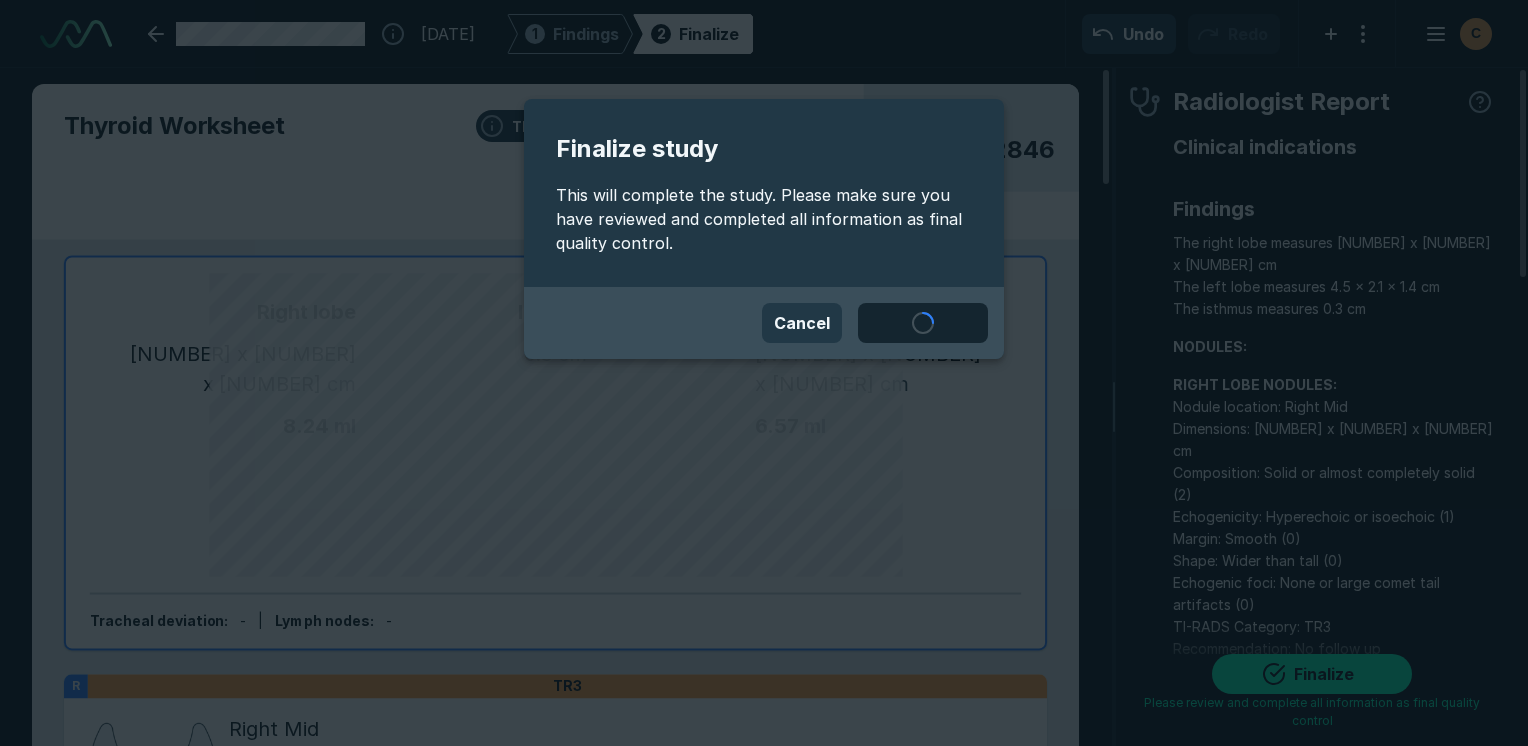 scroll, scrollTop: 5391, scrollLeft: 4189, axis: both 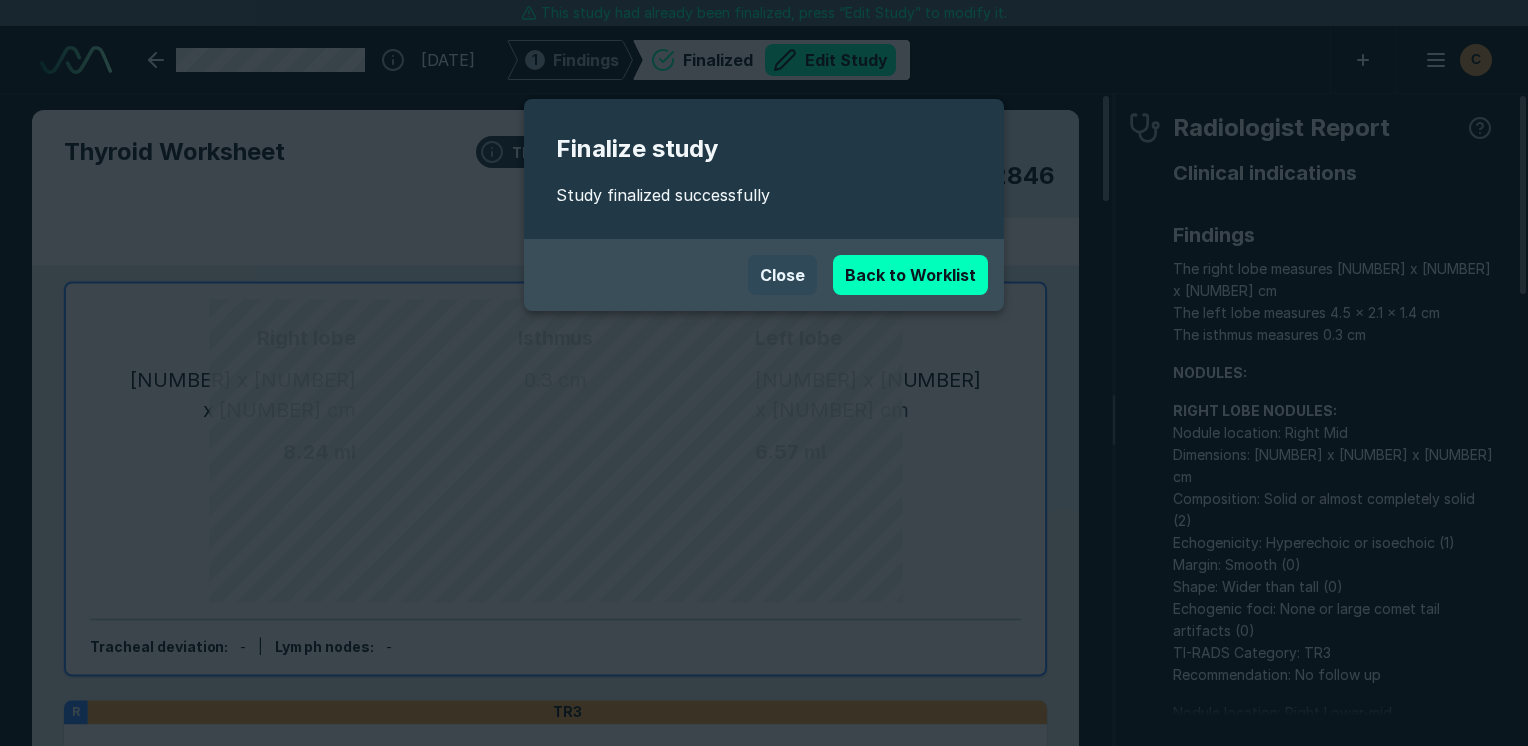click on "Close" at bounding box center [782, 275] 